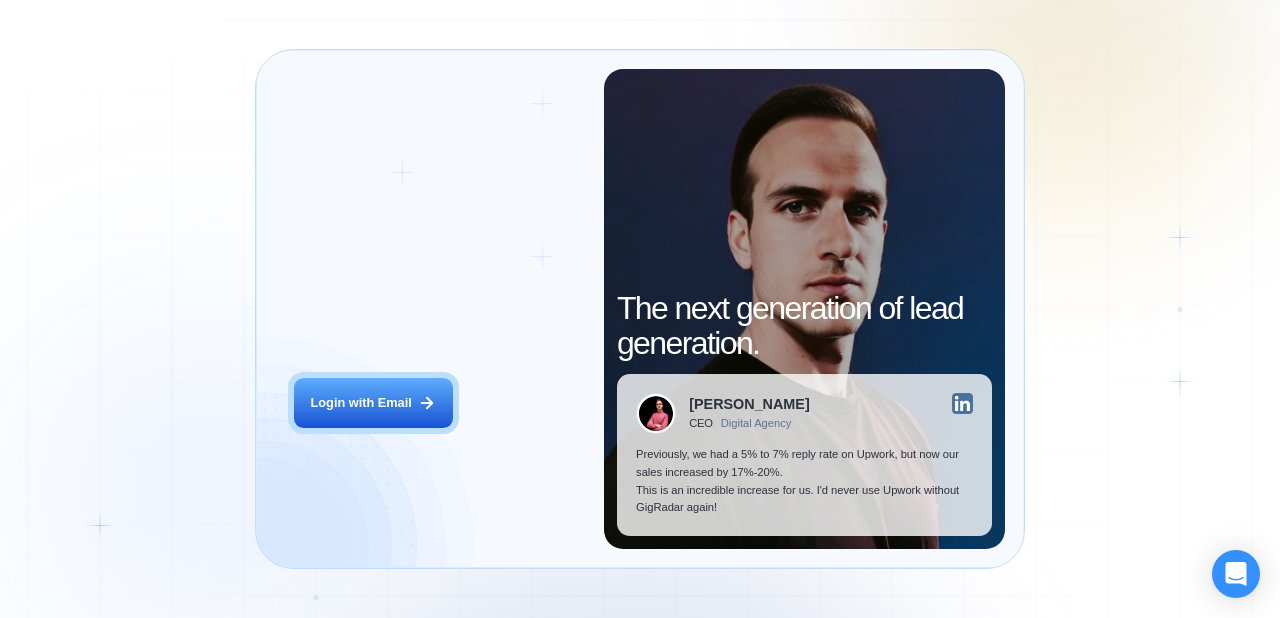 scroll, scrollTop: 0, scrollLeft: 0, axis: both 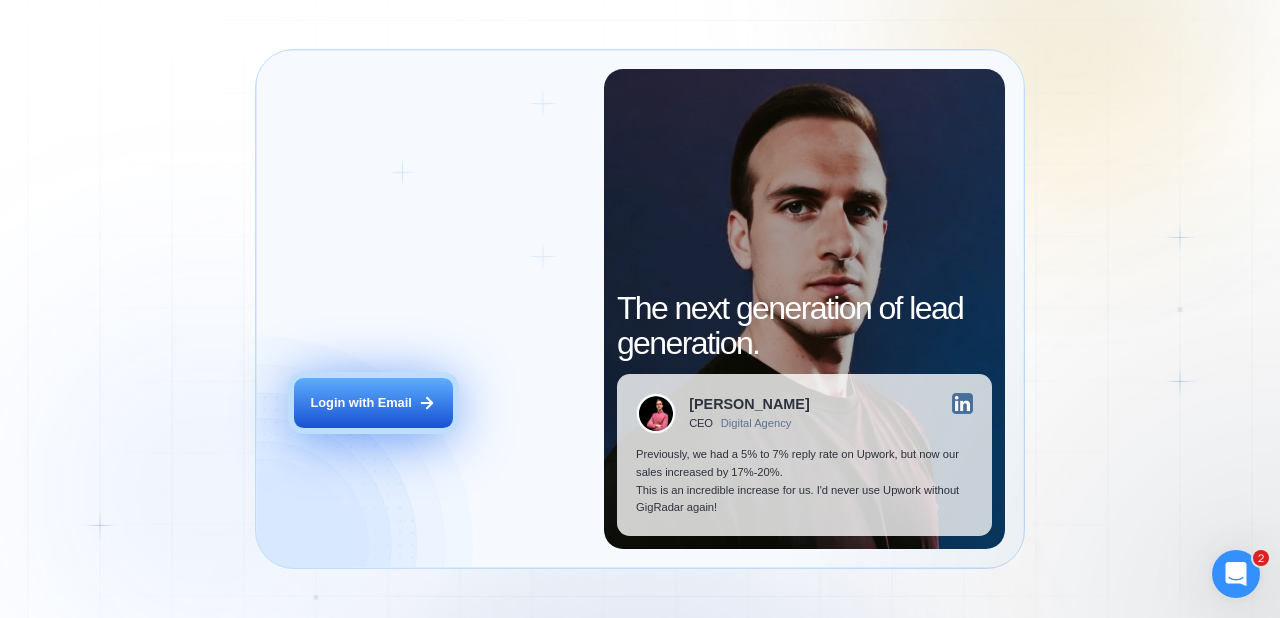 click on "Login with Email" at bounding box center (361, 403) 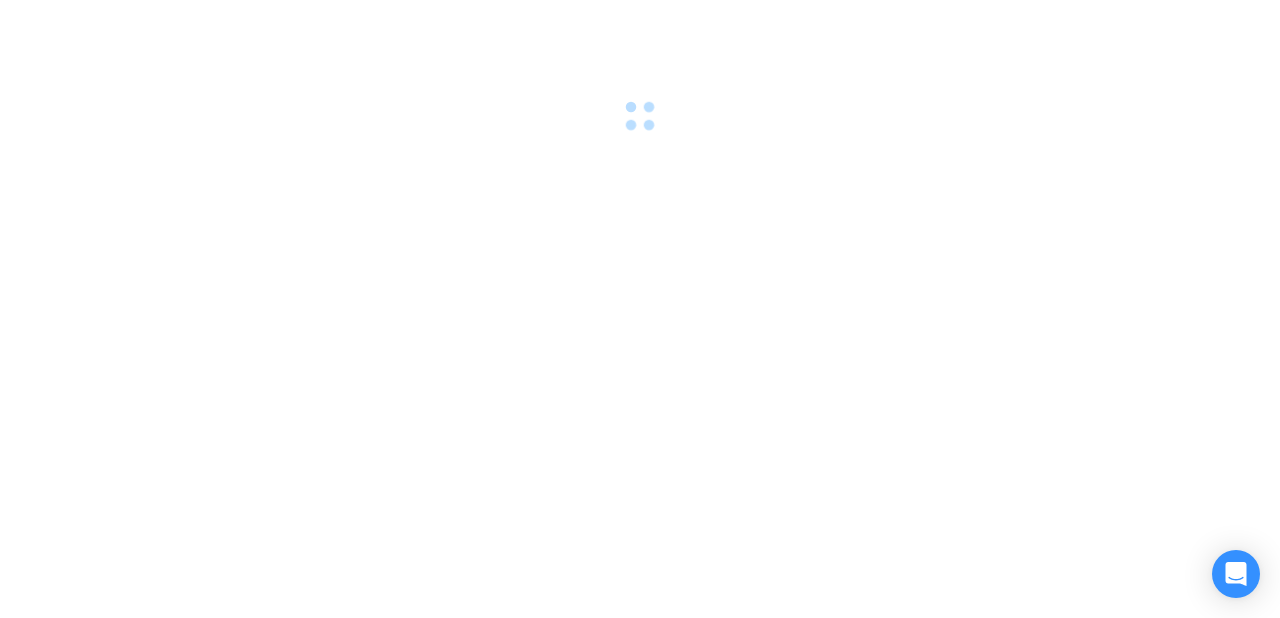scroll, scrollTop: 0, scrollLeft: 0, axis: both 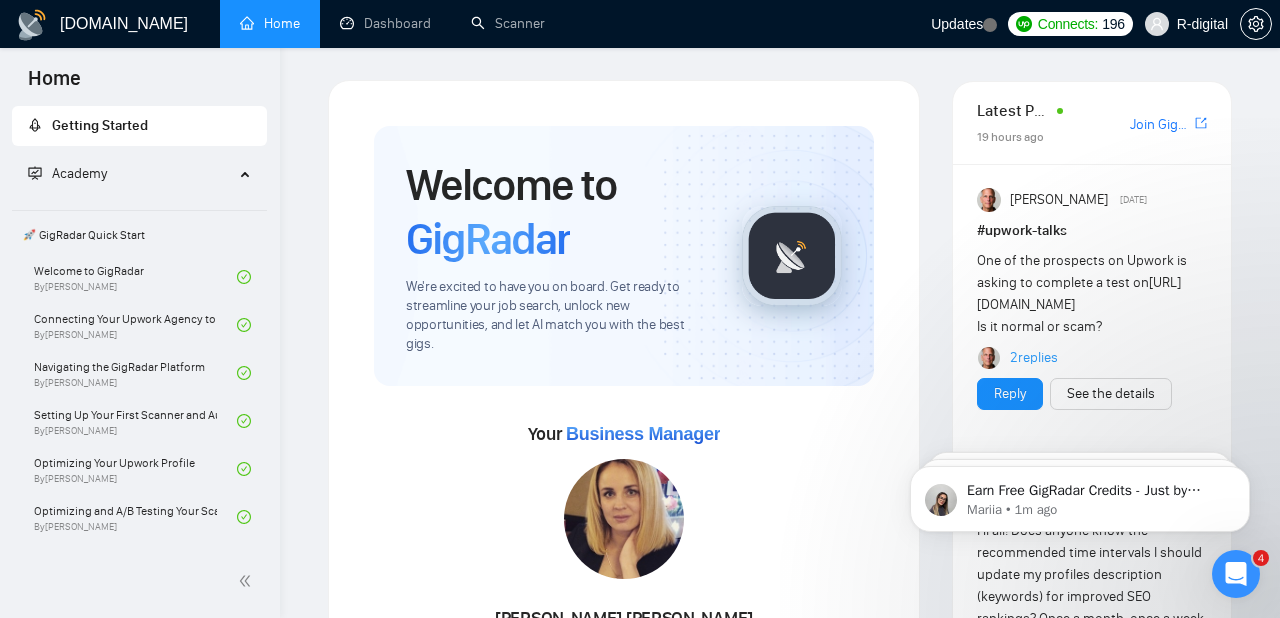 click at bounding box center [1236, 574] 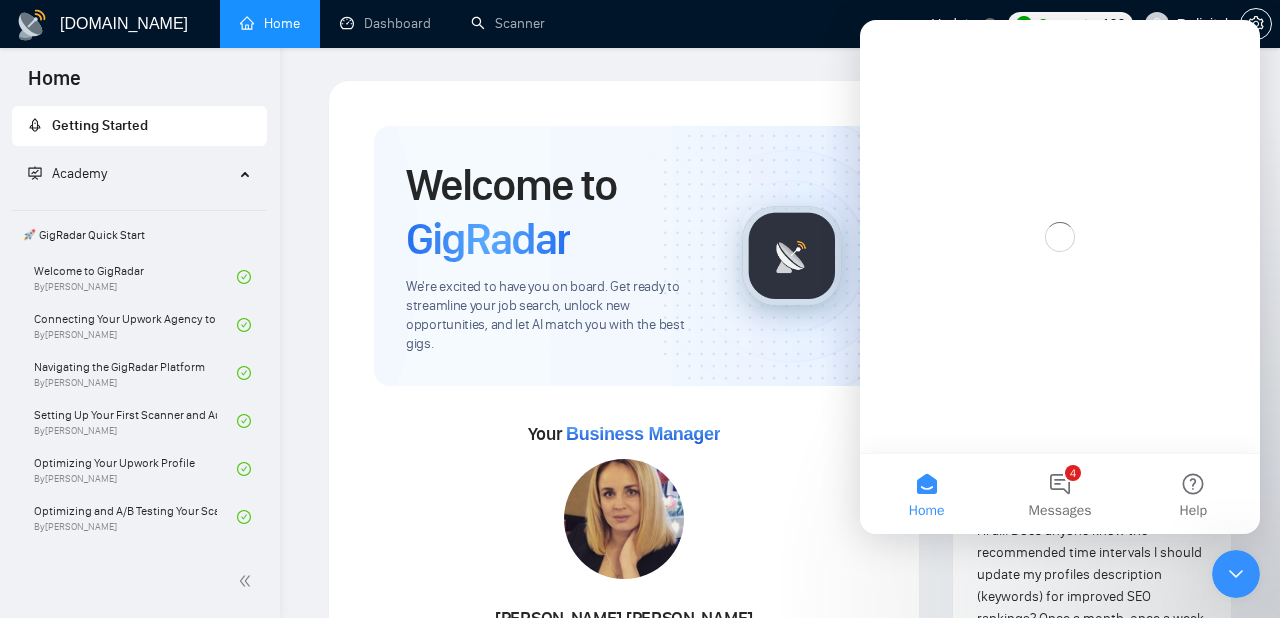 scroll, scrollTop: 0, scrollLeft: 0, axis: both 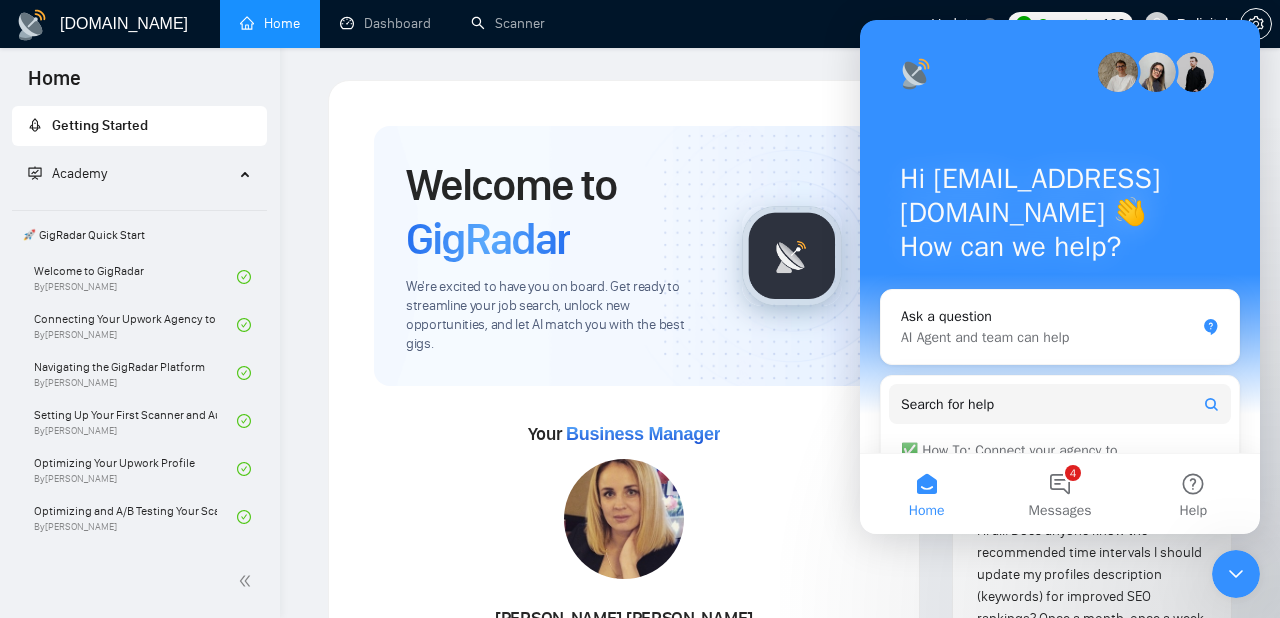 click at bounding box center [1236, 574] 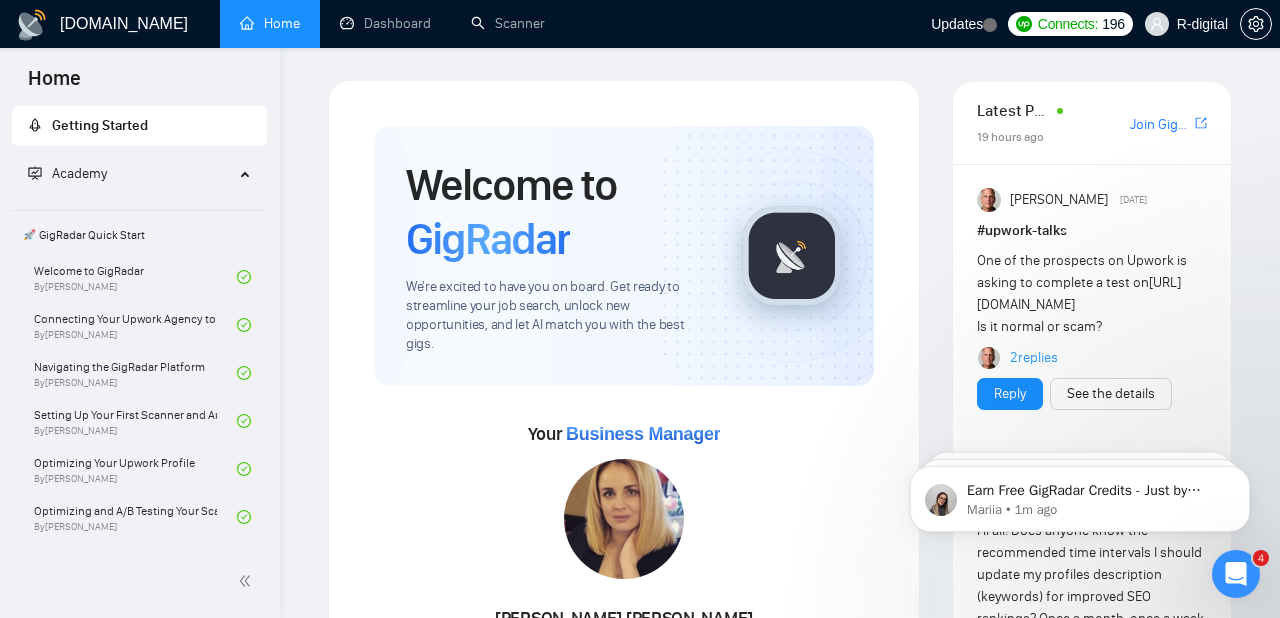 scroll, scrollTop: 0, scrollLeft: 0, axis: both 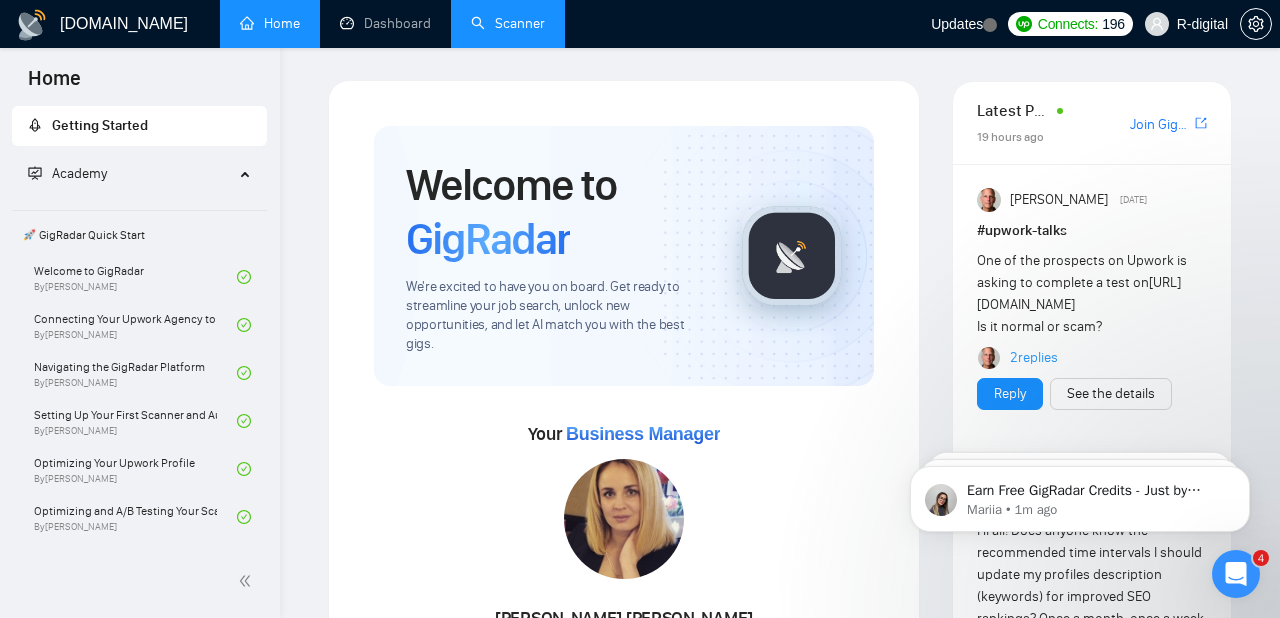 click on "Scanner" at bounding box center [508, 23] 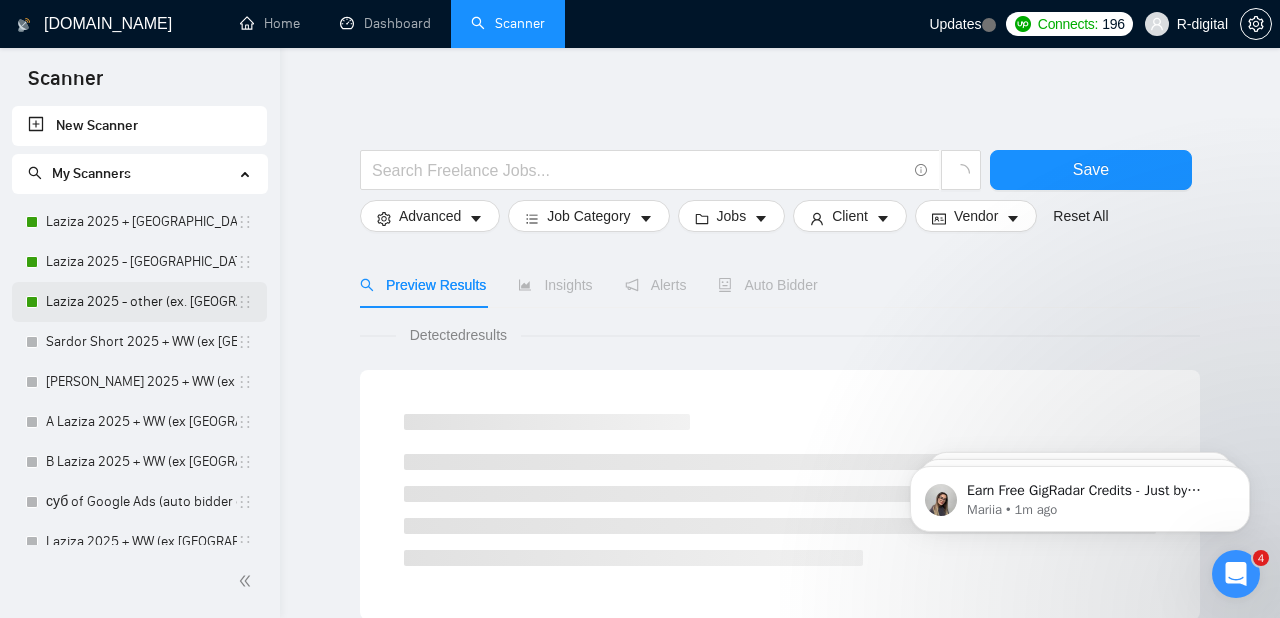 click on "Laziza 2025 - other (ex. USA, CA, AU, Europe)" at bounding box center [141, 302] 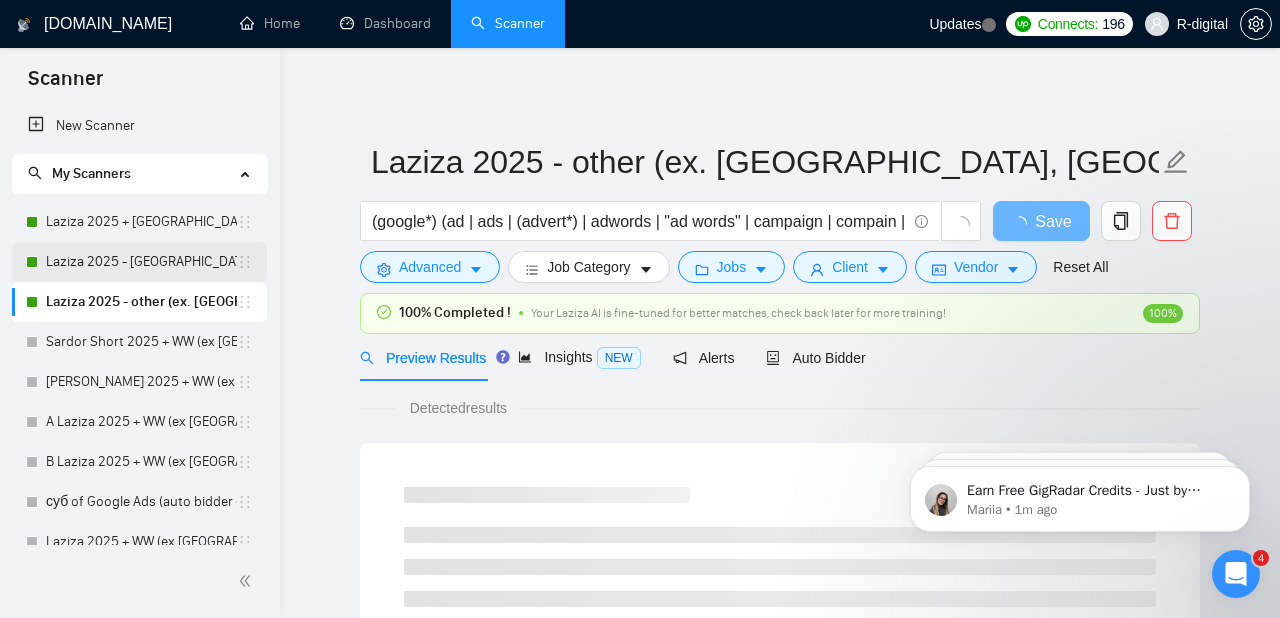 click on "Laziza 2025 - Europe" at bounding box center [141, 262] 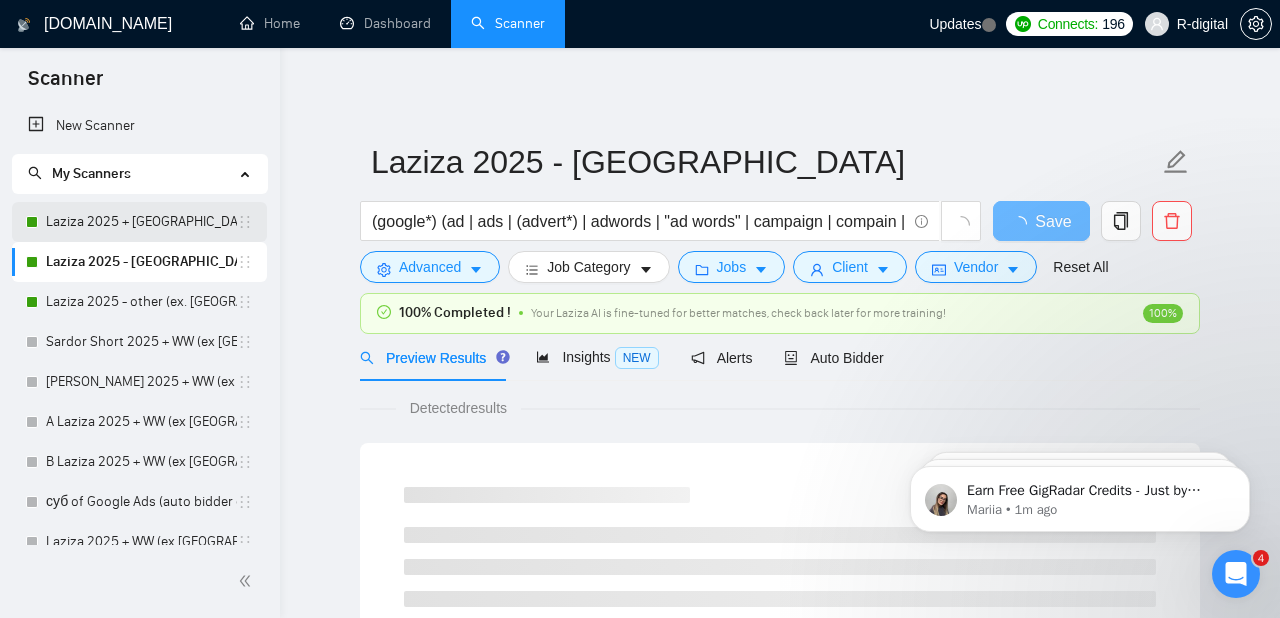 click on "Laziza 2025 + USA, CA, AU" at bounding box center (141, 222) 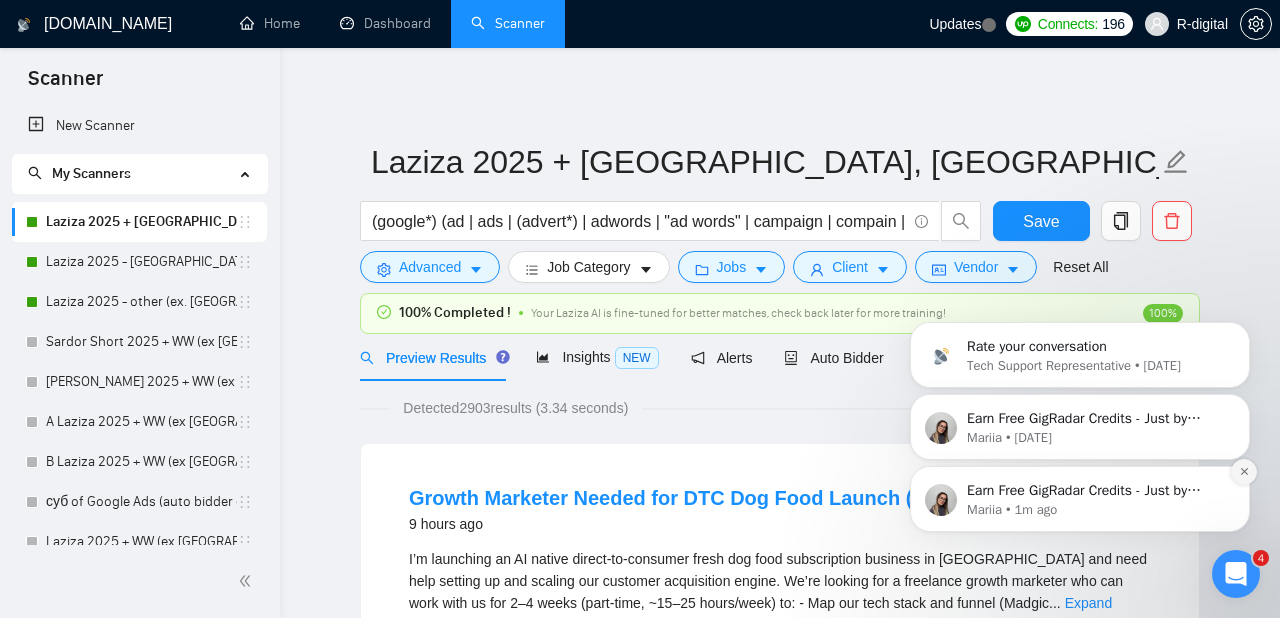 click 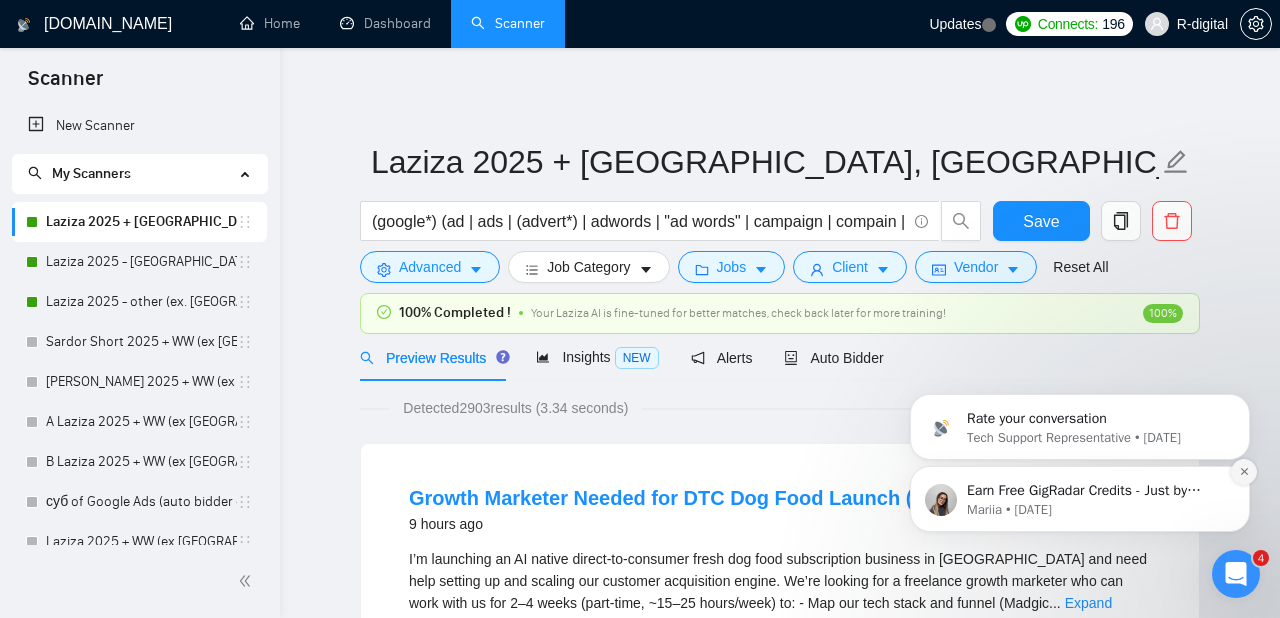 click at bounding box center [1244, 472] 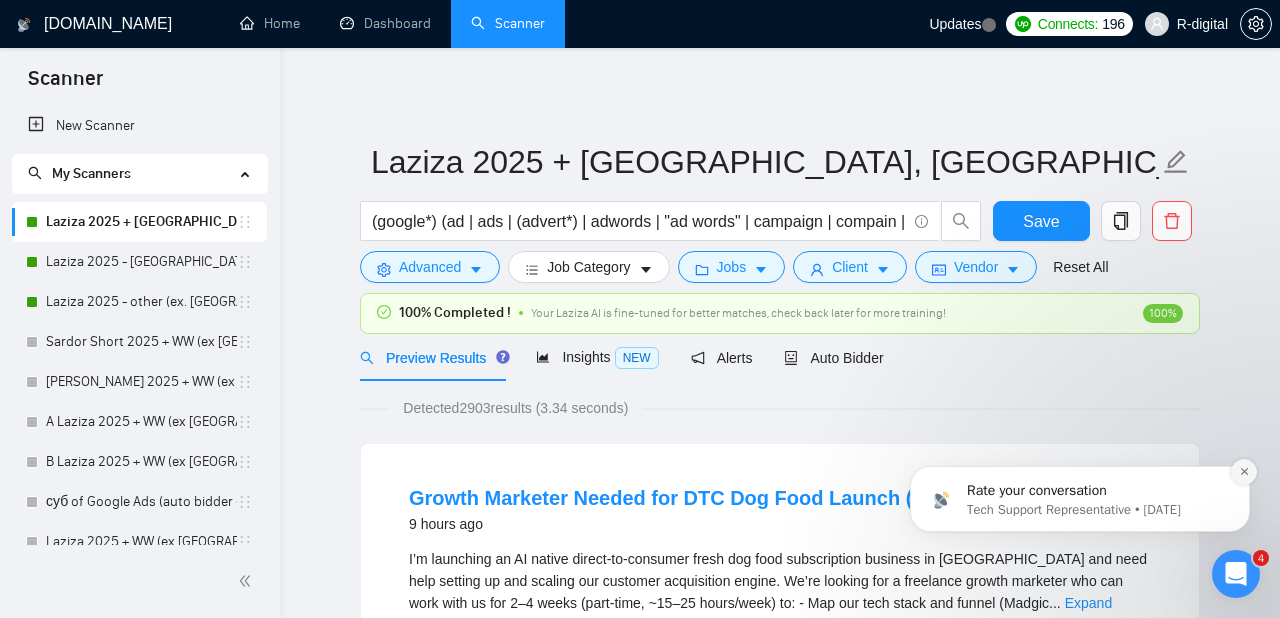 click at bounding box center (1244, 472) 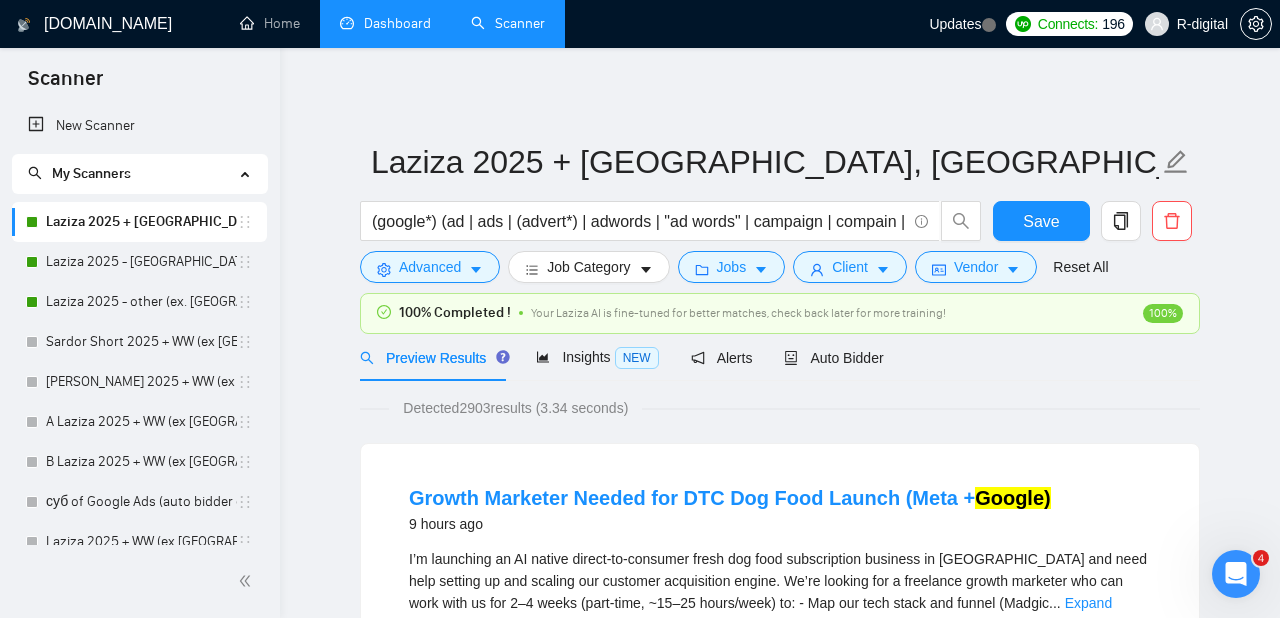 click on "Dashboard" at bounding box center [385, 23] 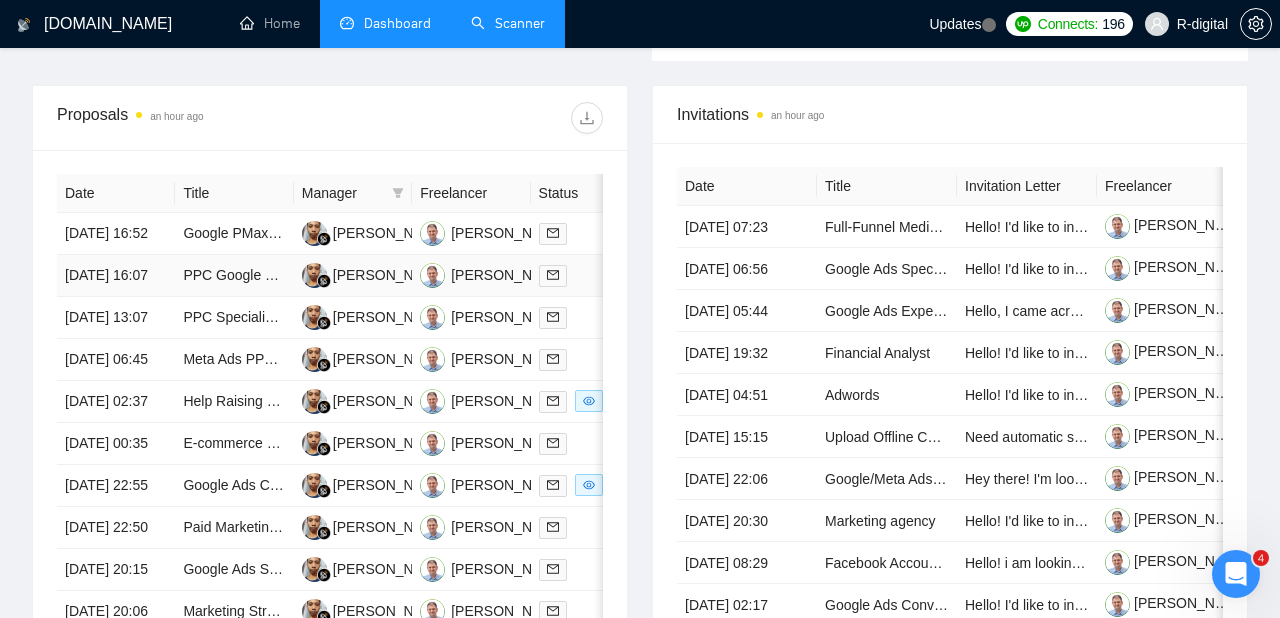 scroll, scrollTop: 754, scrollLeft: 0, axis: vertical 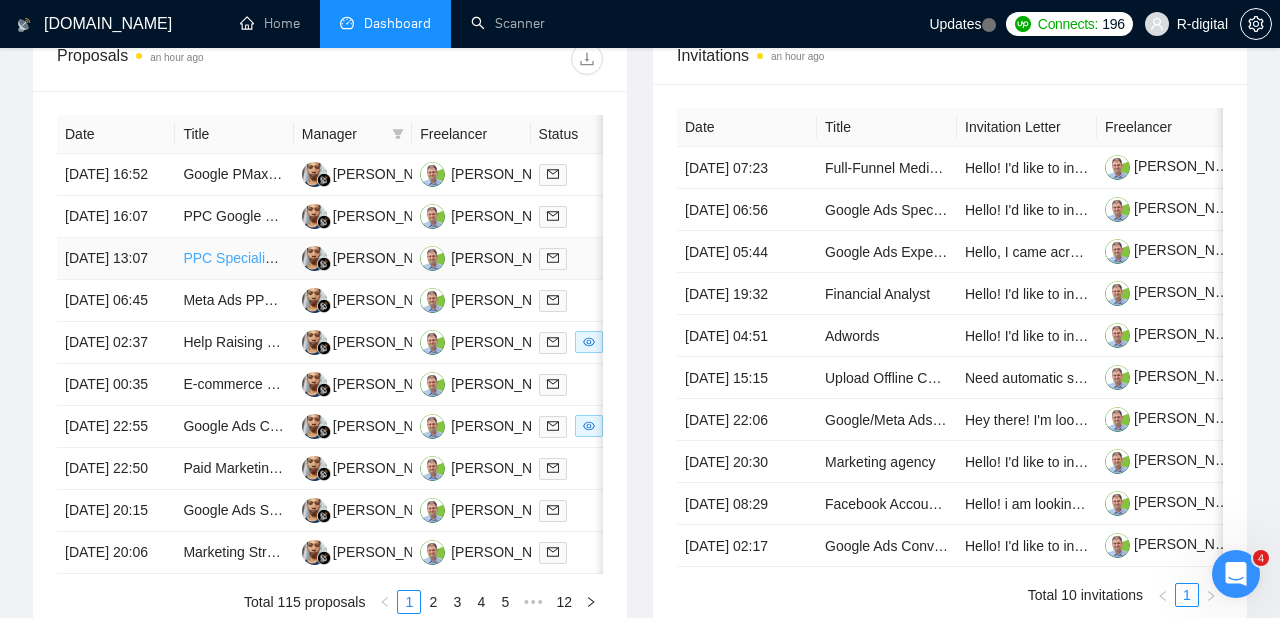 click on "PPC Specialist Needed for Google & Microsoft Ads Audit and Implementation" at bounding box center (422, 258) 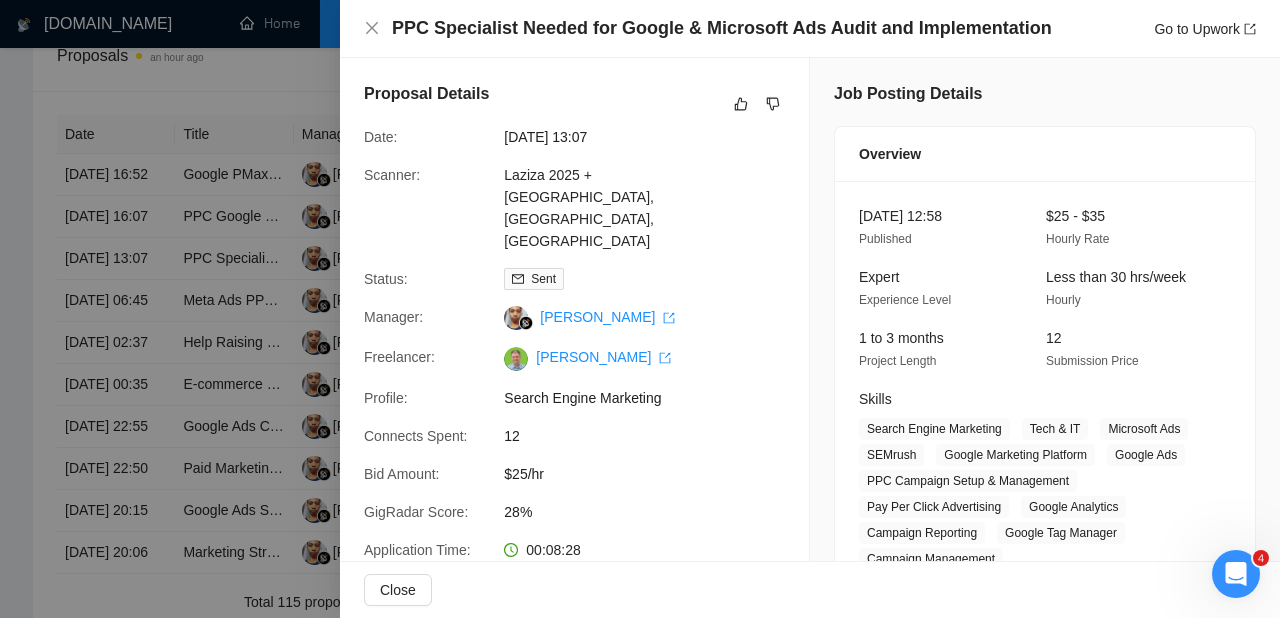 click on "PPC Specialist Needed for Google & Microsoft Ads Audit and Implementation" at bounding box center [722, 28] 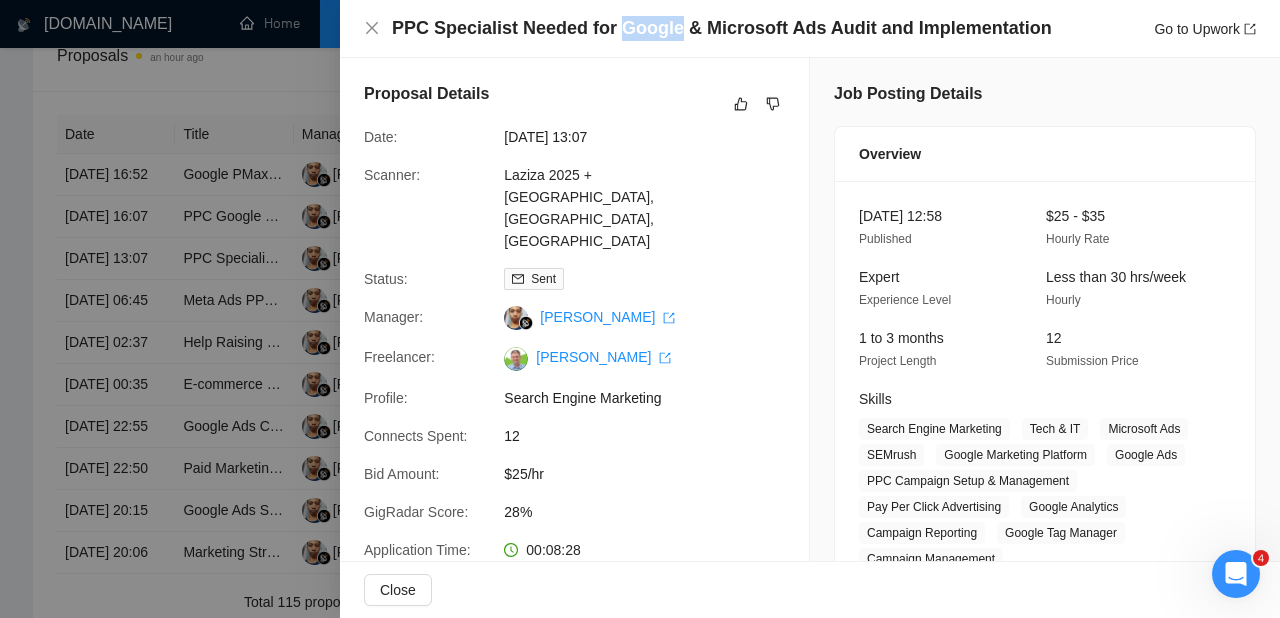 click on "PPC Specialist Needed for Google & Microsoft Ads Audit and Implementation" at bounding box center [722, 28] 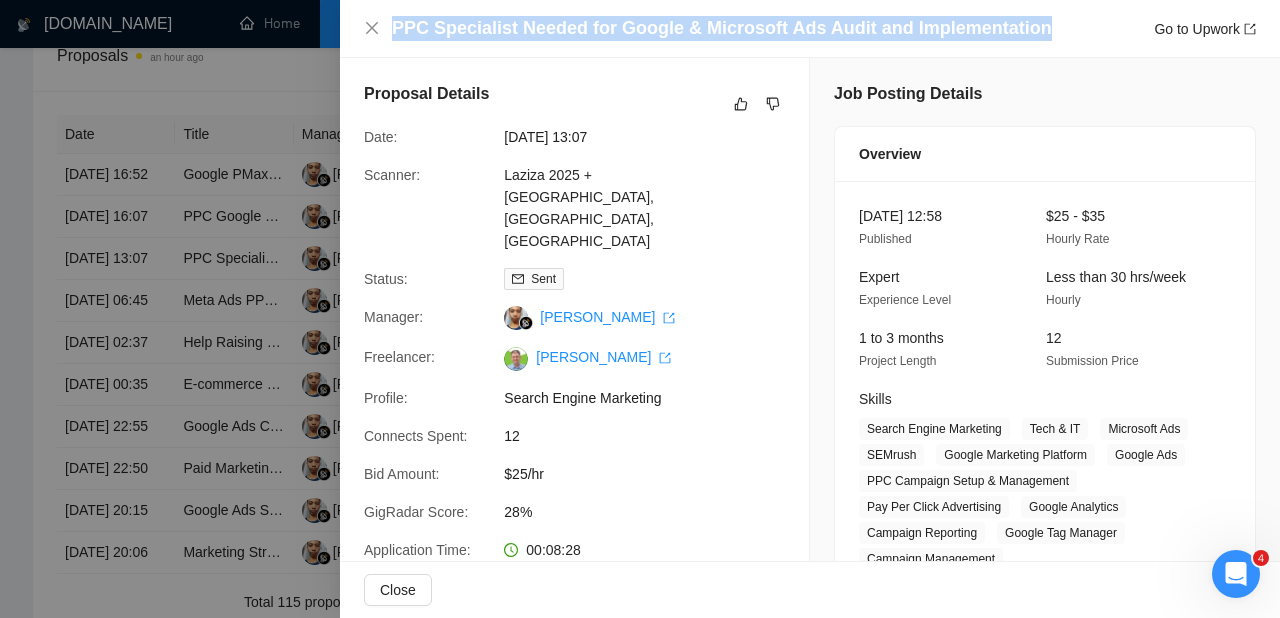 click on "PPC Specialist Needed for Google & Microsoft Ads Audit and Implementation" at bounding box center [722, 28] 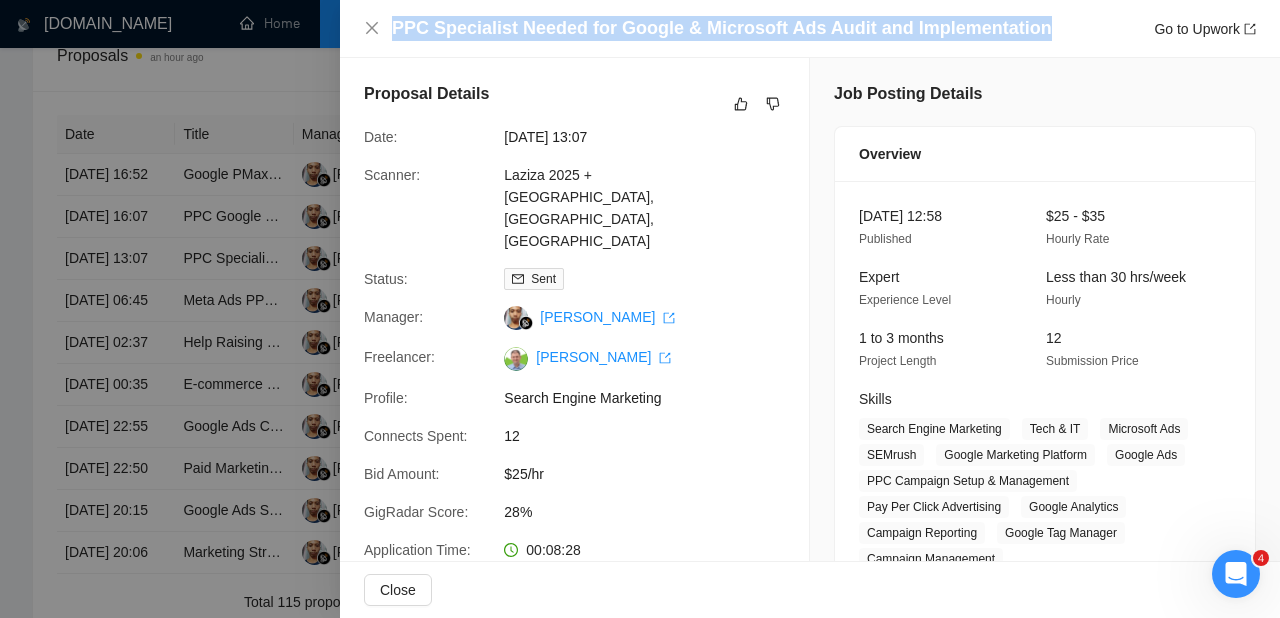 copy on "PPC Specialist Needed for Google & Microsoft Ads Audit and Implementation" 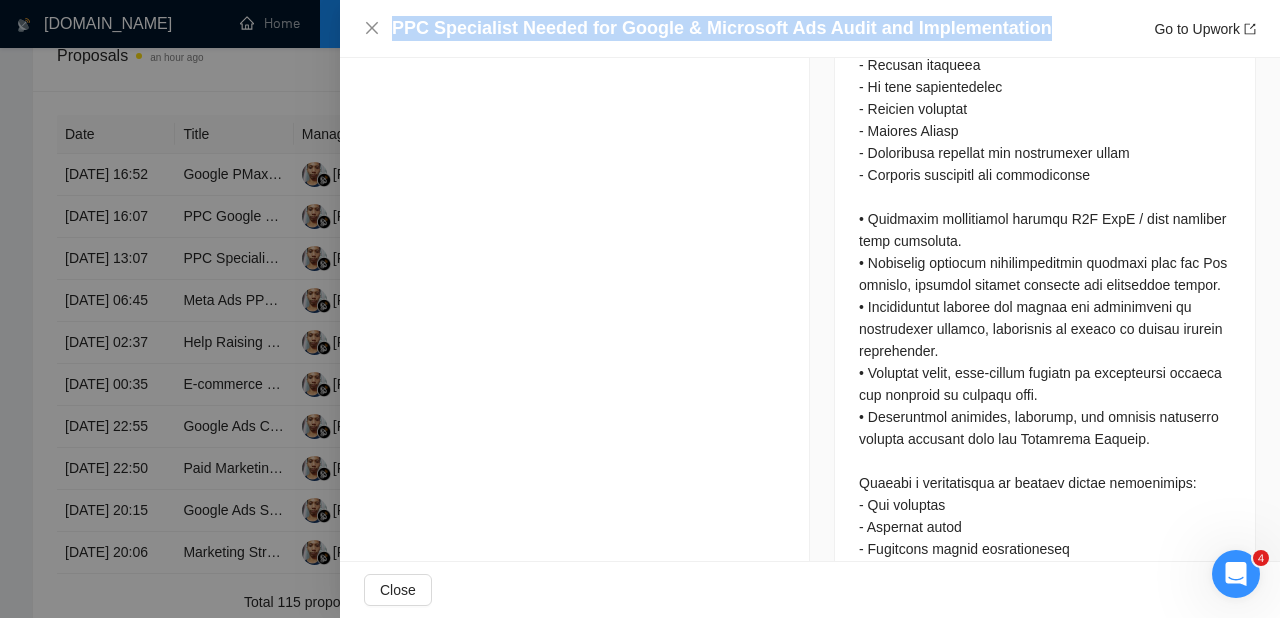 scroll, scrollTop: 1376, scrollLeft: 0, axis: vertical 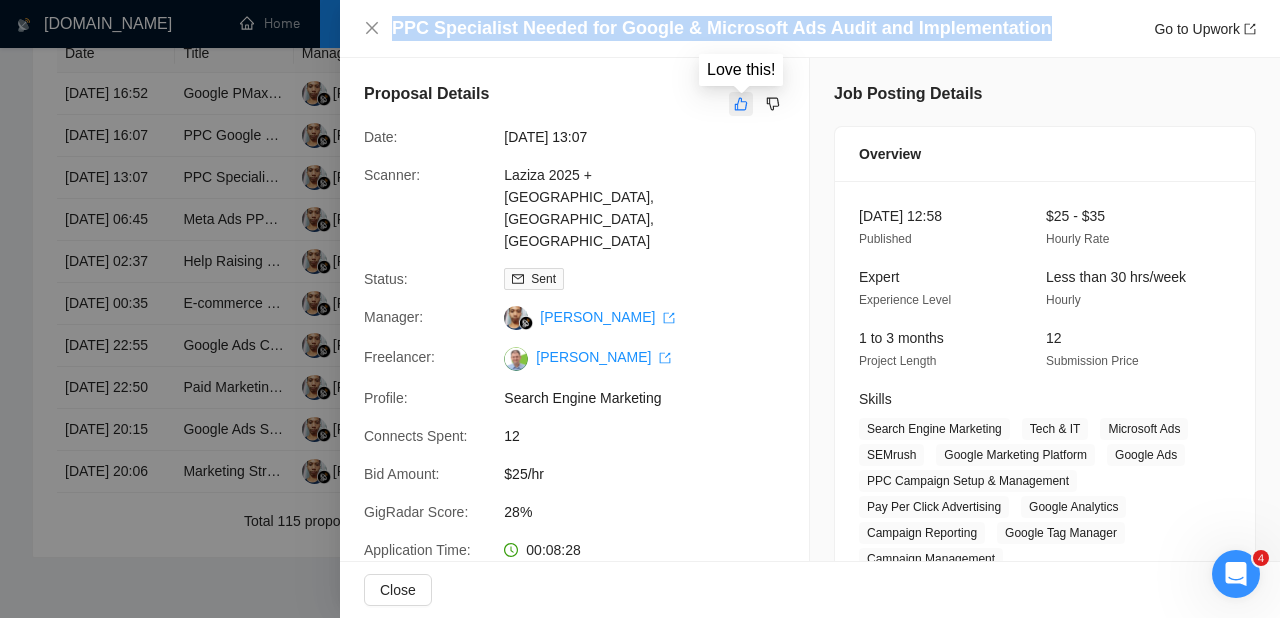 click 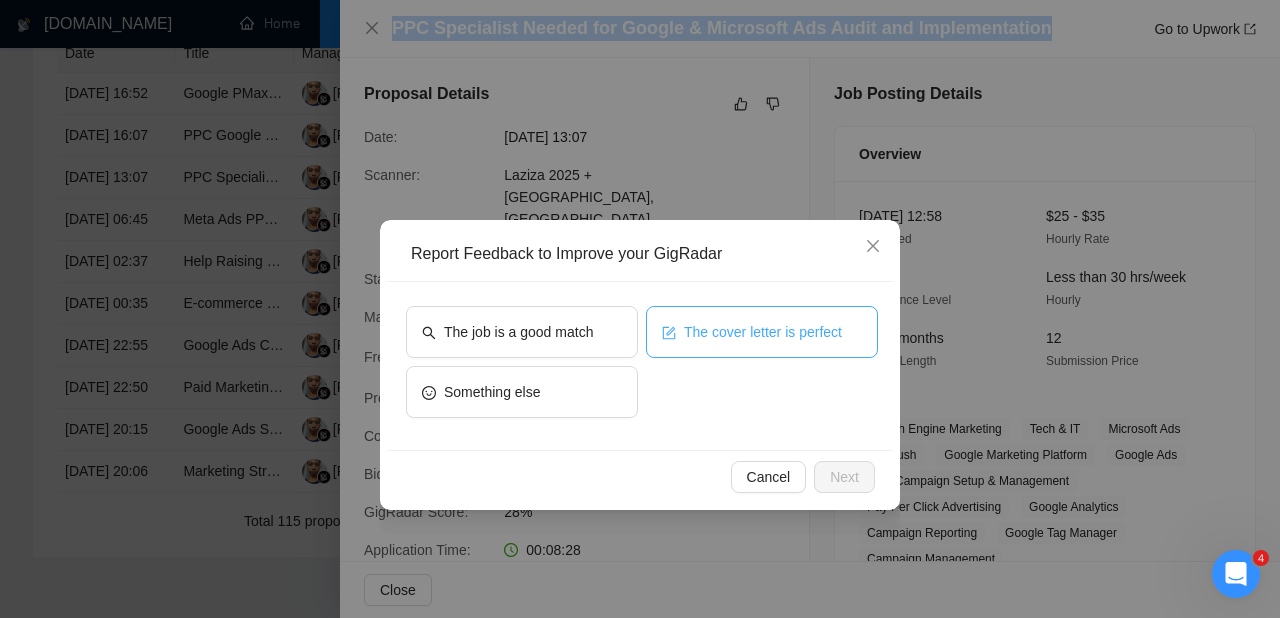 click on "The cover letter is perfect" at bounding box center (763, 332) 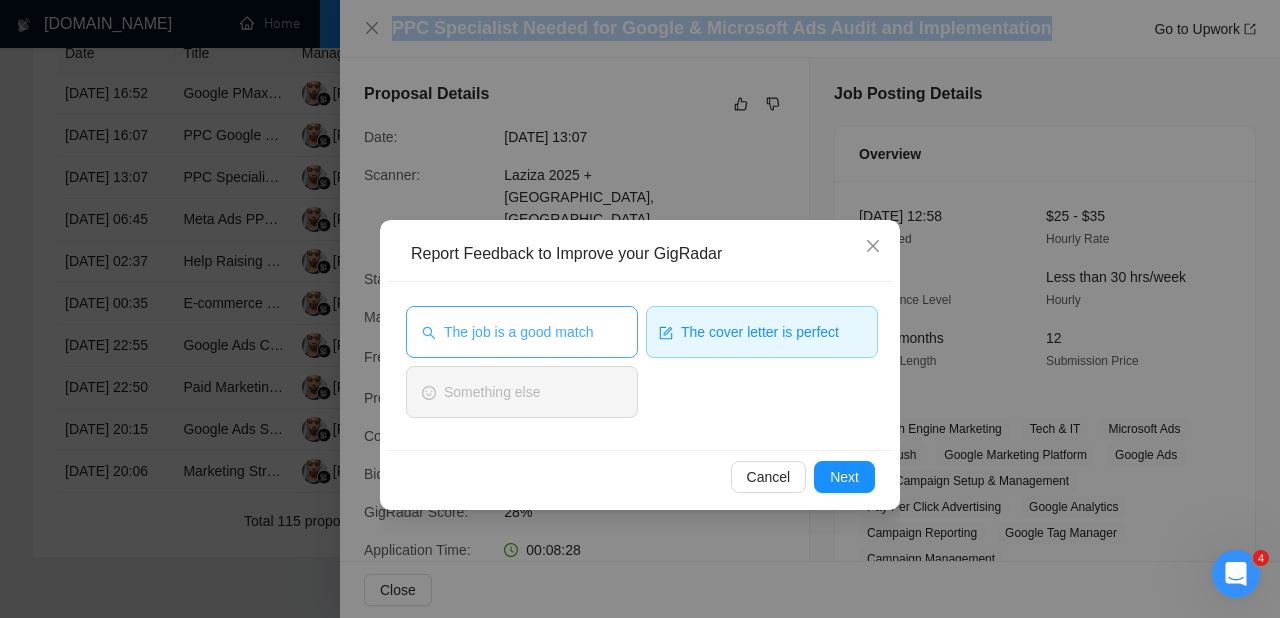 click on "The job is a good match" at bounding box center [518, 332] 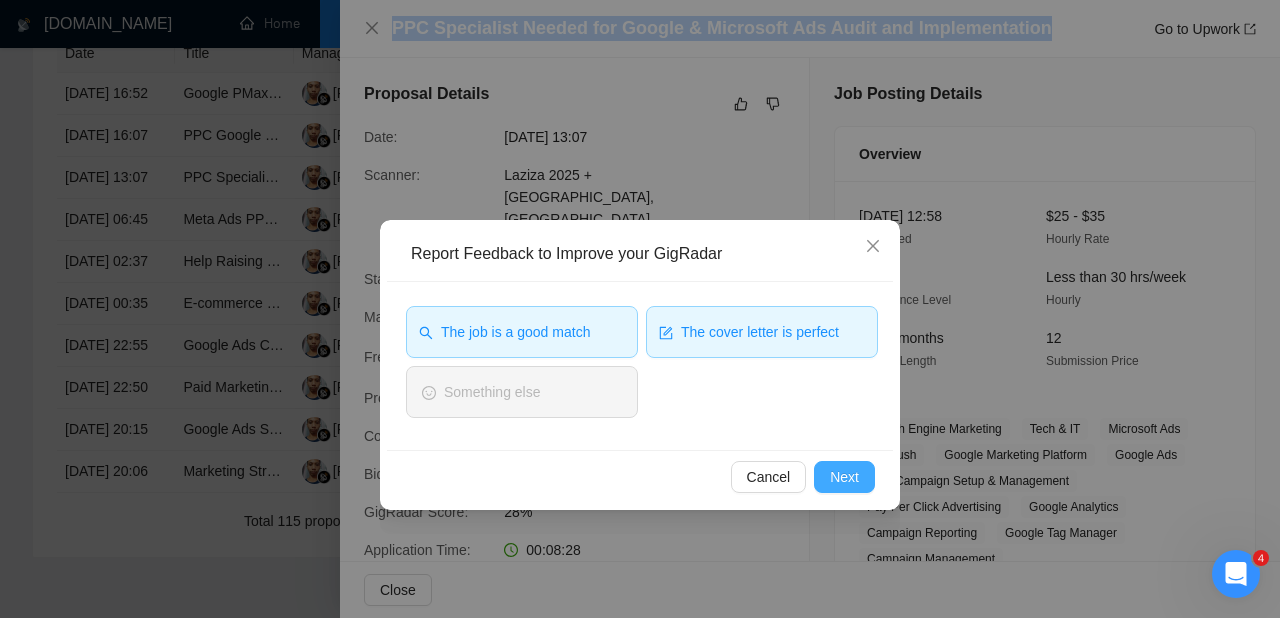 click on "Next" at bounding box center (844, 477) 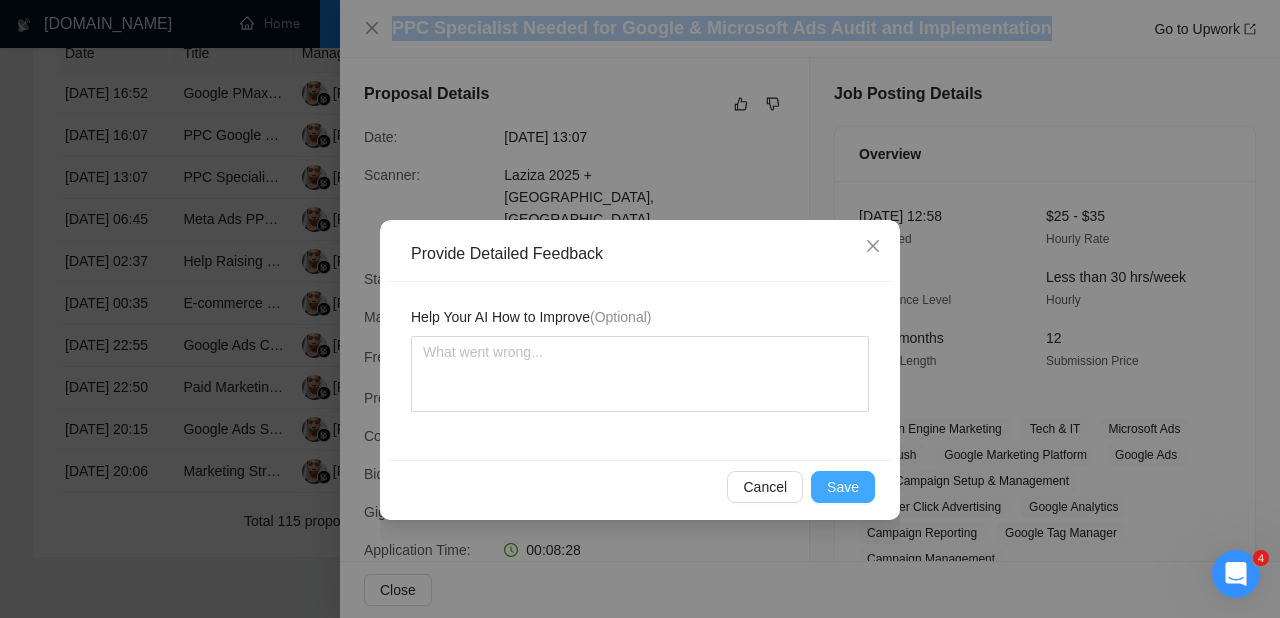 click on "Save" at bounding box center [843, 487] 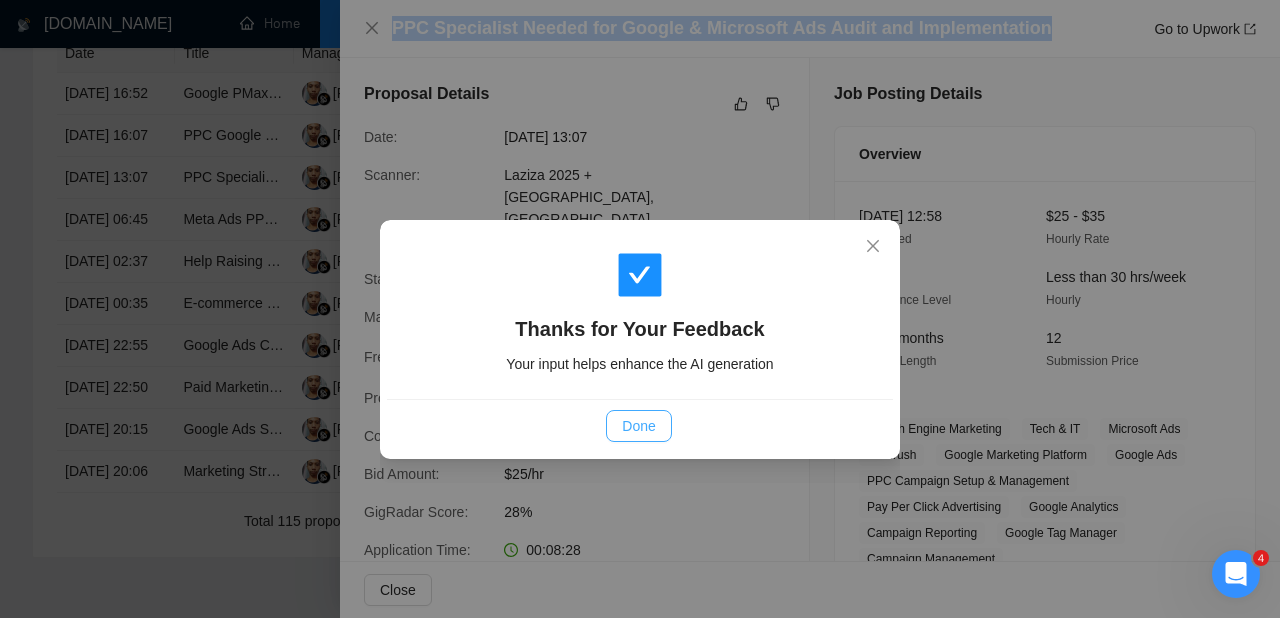 click on "Done" at bounding box center [638, 426] 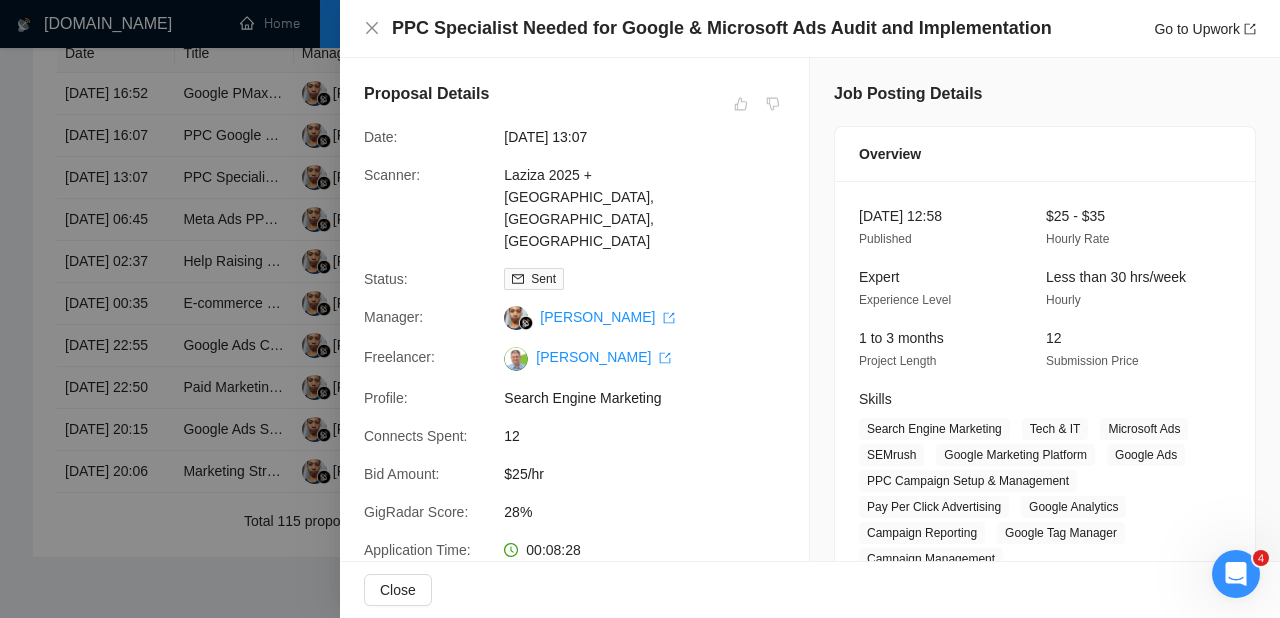 click at bounding box center [640, 309] 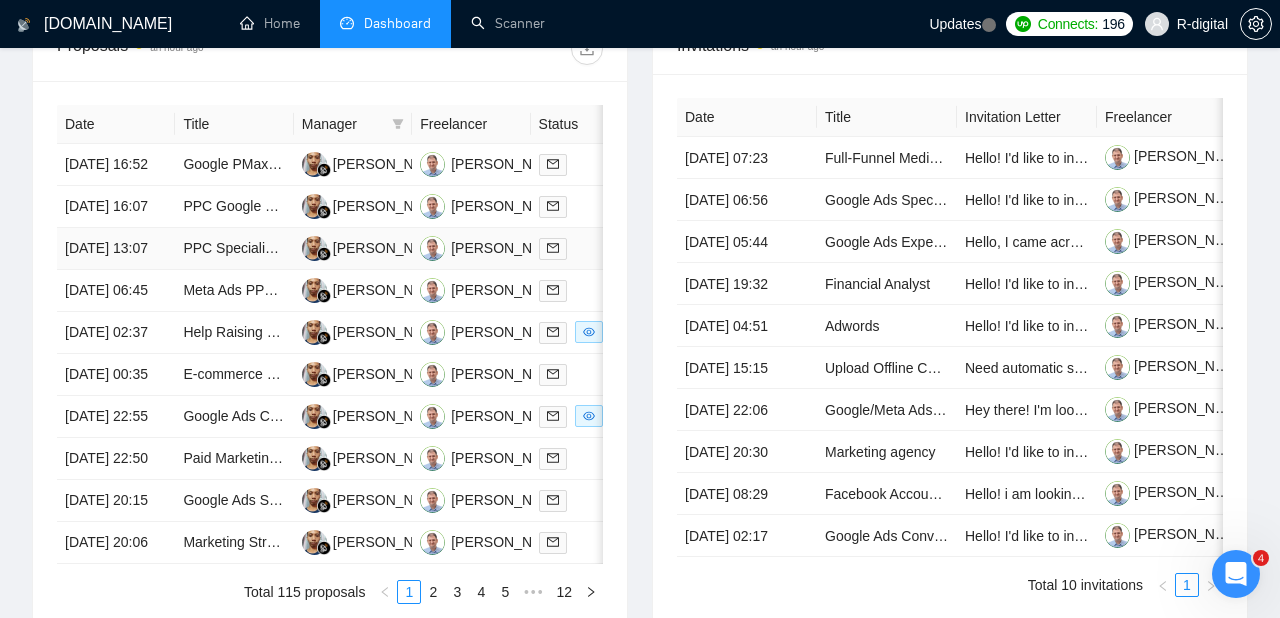 scroll, scrollTop: 809, scrollLeft: 0, axis: vertical 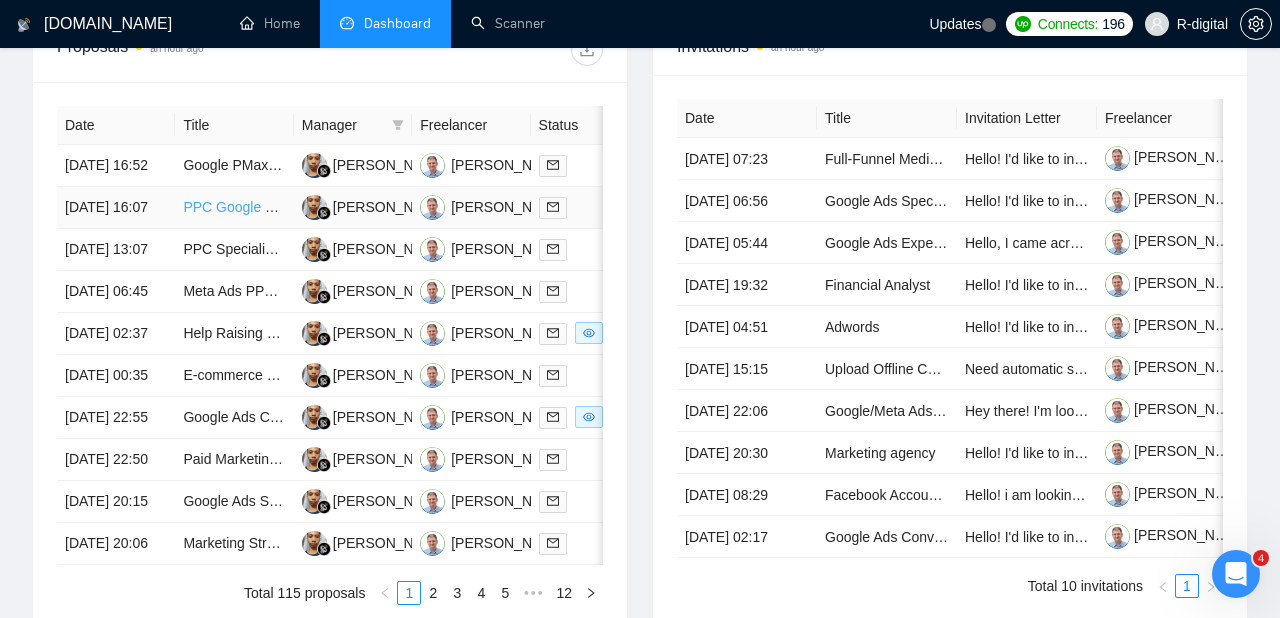 click on "PPC Google and Meta Ads Specialist Needed for Sales Growth" at bounding box center [379, 207] 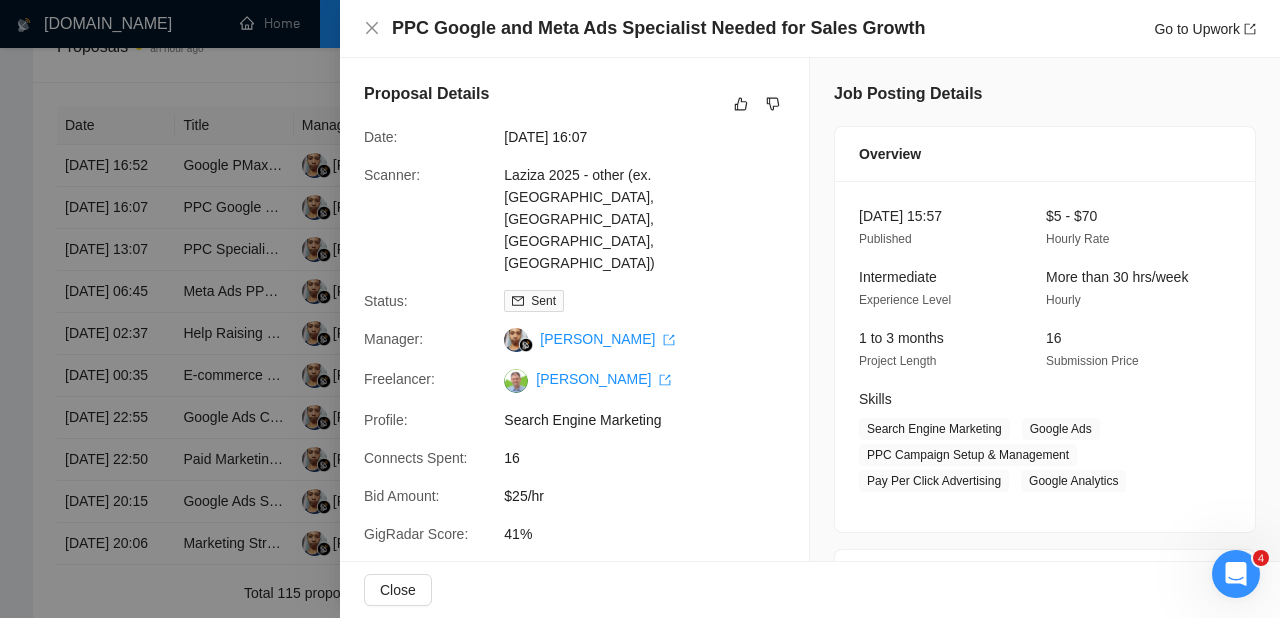 click on "PPC Google and Meta Ads Specialist Needed for Sales Growth" at bounding box center (658, 28) 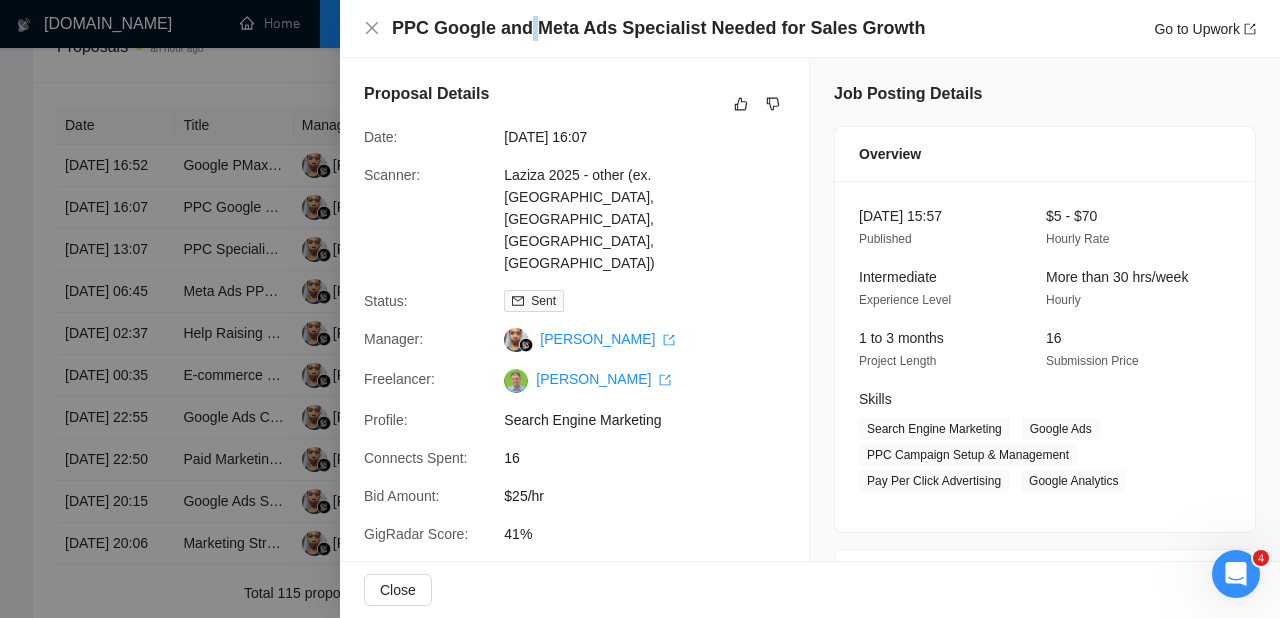 click on "PPC Google and Meta Ads Specialist Needed for Sales Growth" at bounding box center [658, 28] 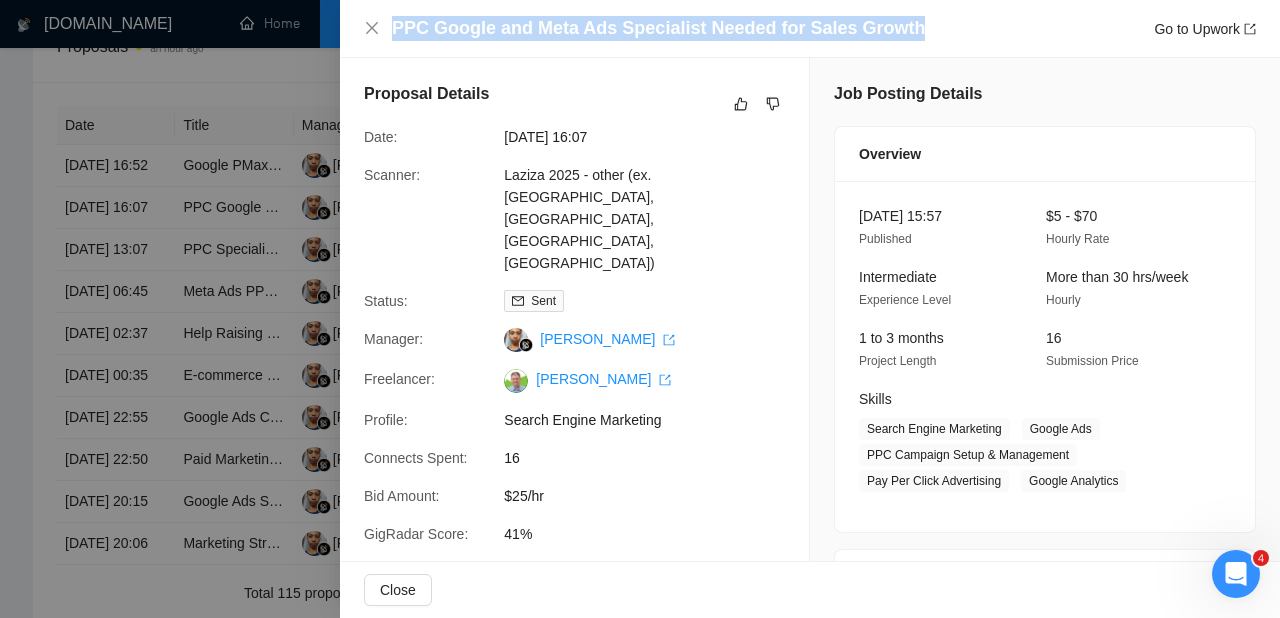 click on "PPC Google and Meta Ads Specialist Needed for Sales Growth" at bounding box center (658, 28) 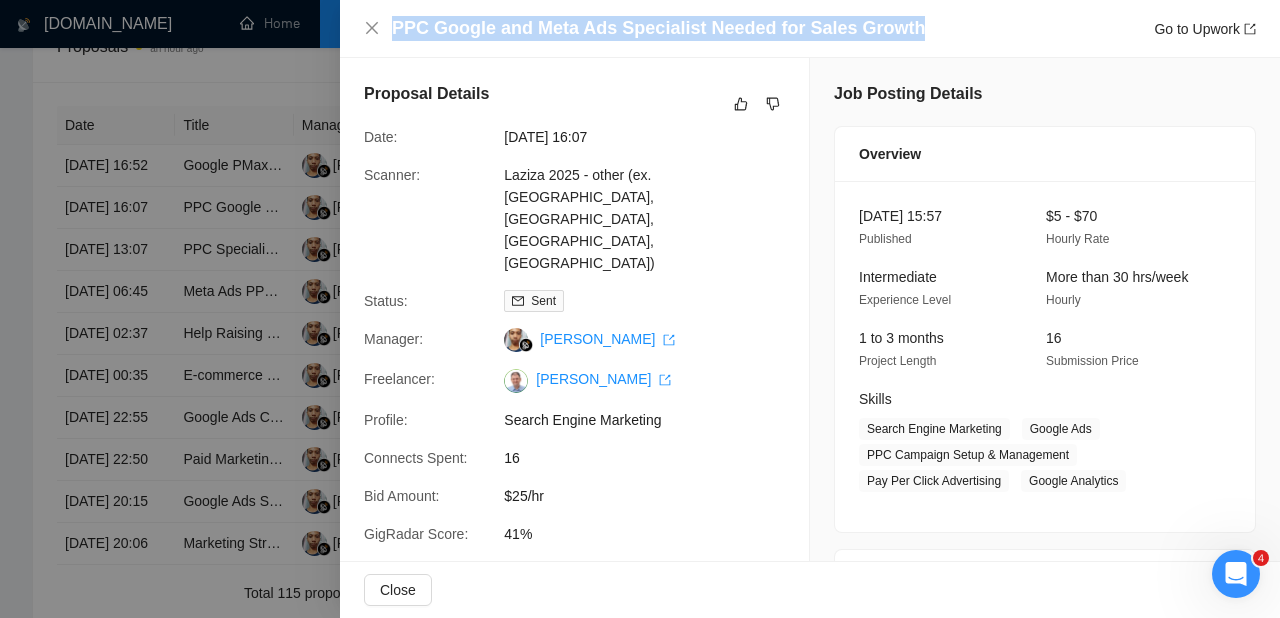 copy on "PPC Google and Meta Ads Specialist Needed for Sales Growth" 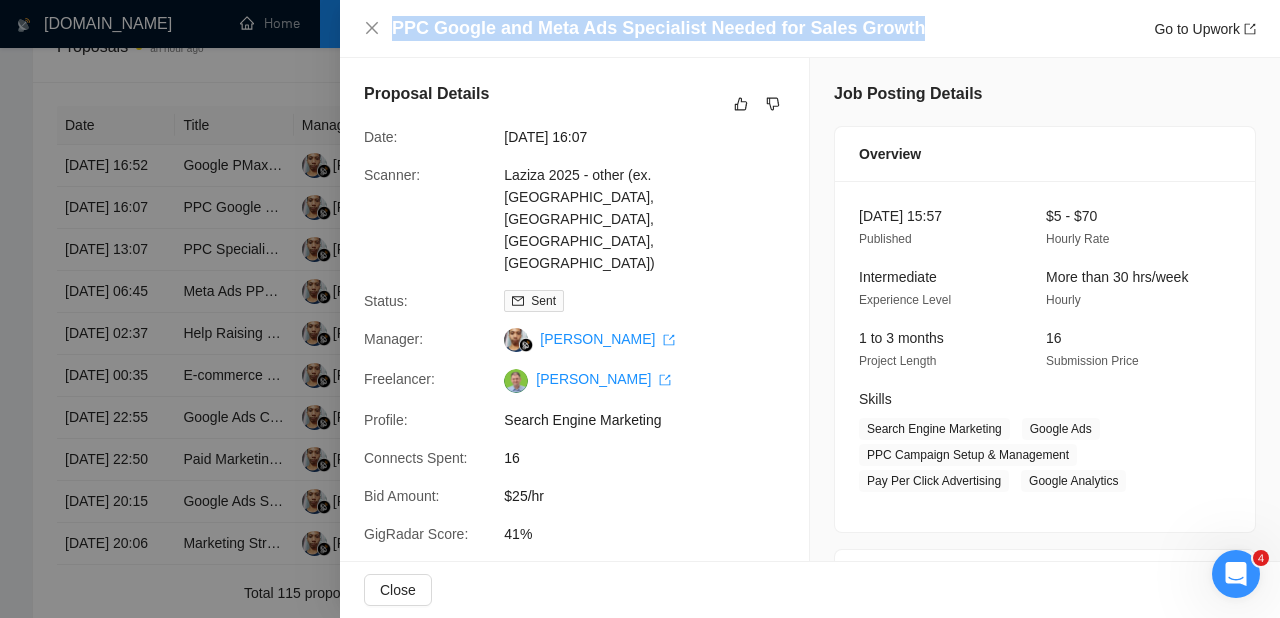 scroll, scrollTop: 0, scrollLeft: 0, axis: both 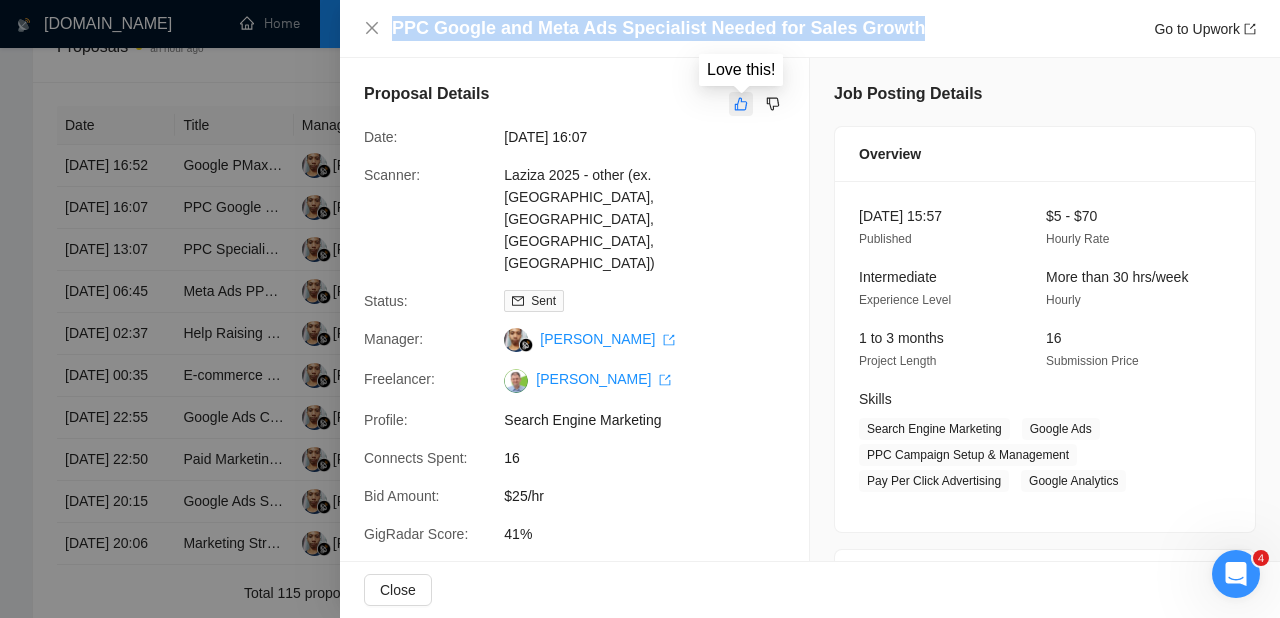 click 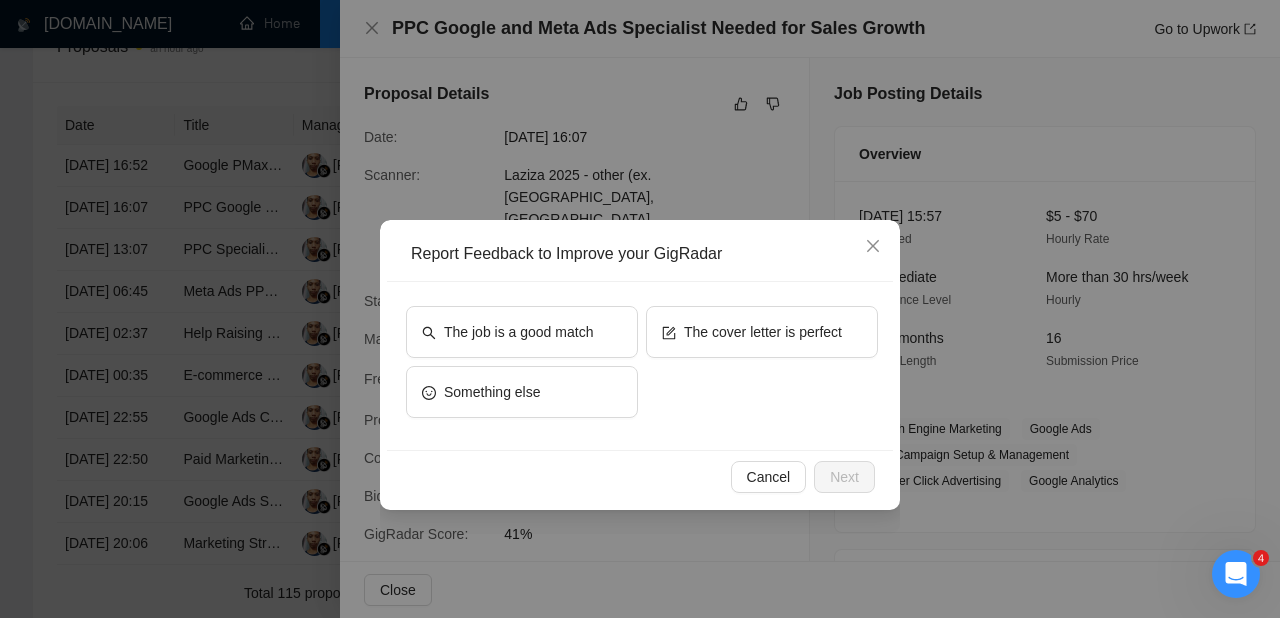 click on "The cover letter is perfect" at bounding box center [762, 336] 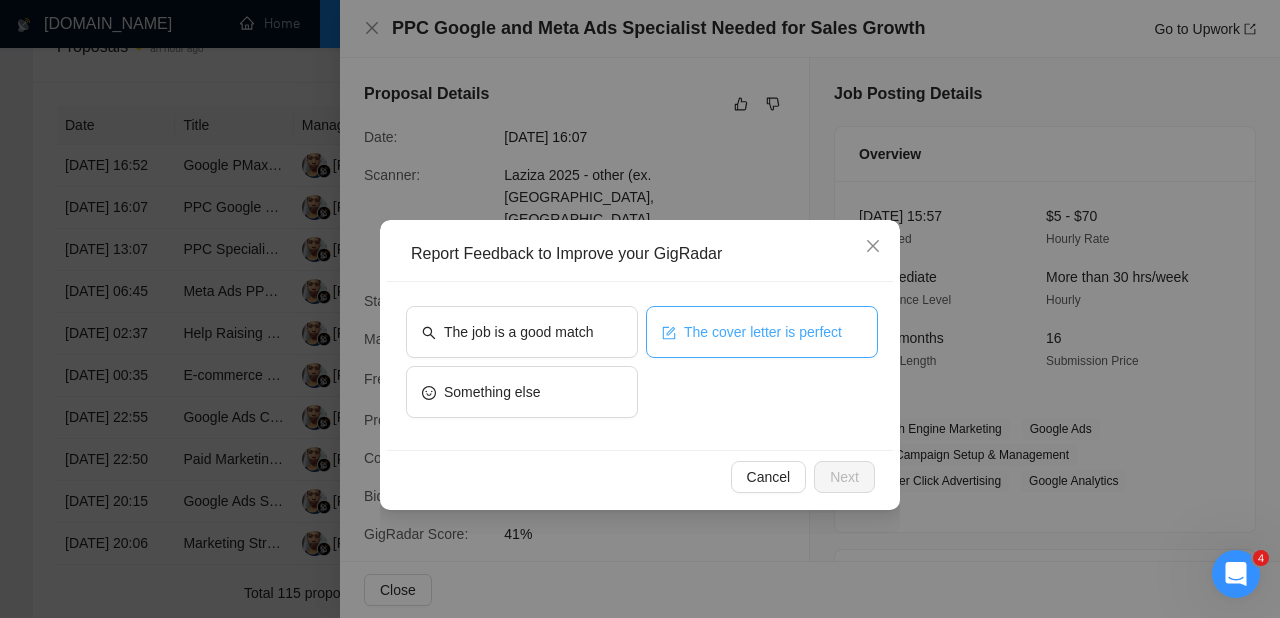 click on "The cover letter is perfect" at bounding box center [762, 332] 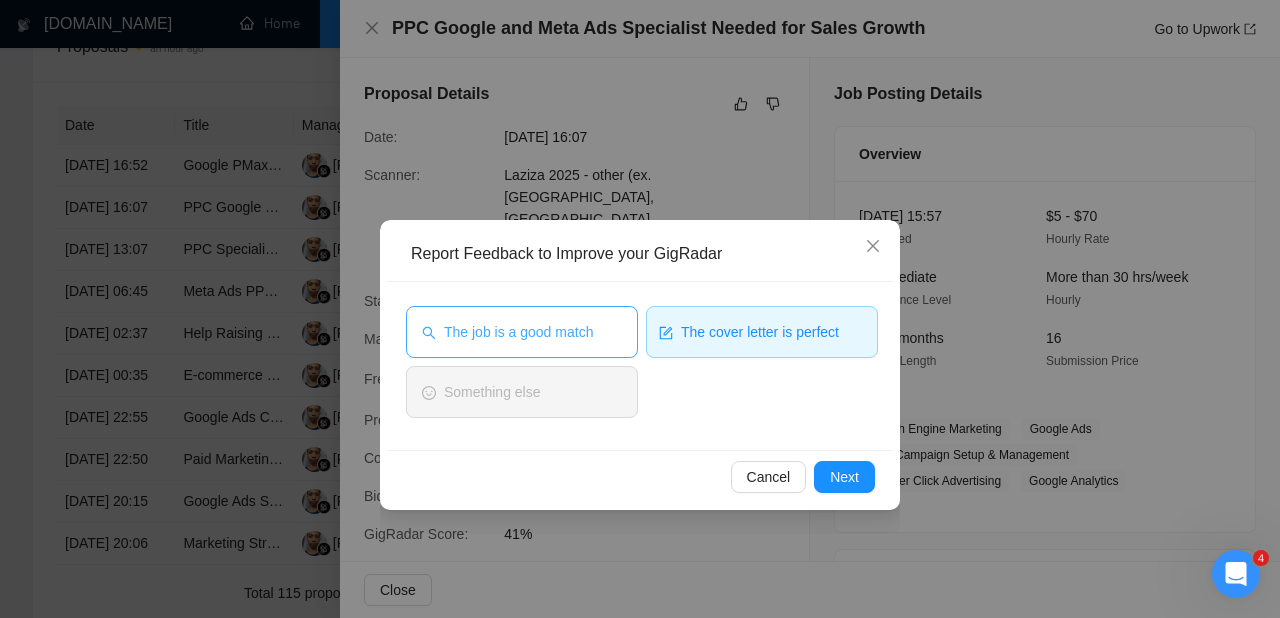 click on "The job is a good match" at bounding box center [522, 332] 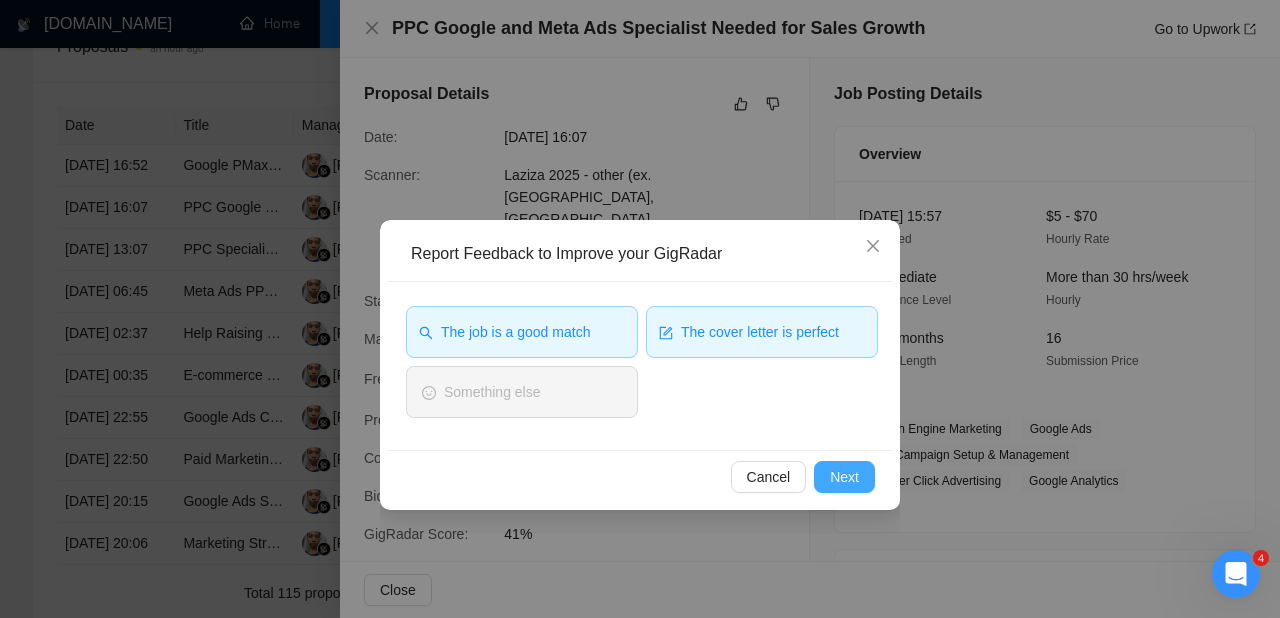 click on "Next" at bounding box center (844, 477) 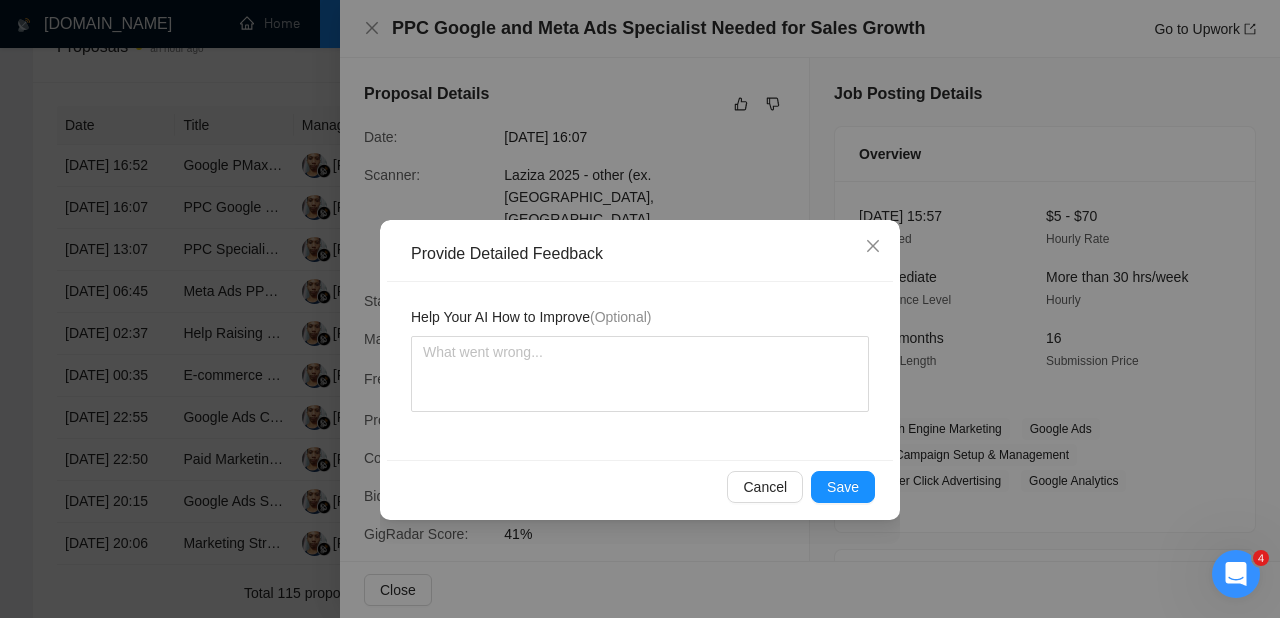 click on "Save" at bounding box center (843, 487) 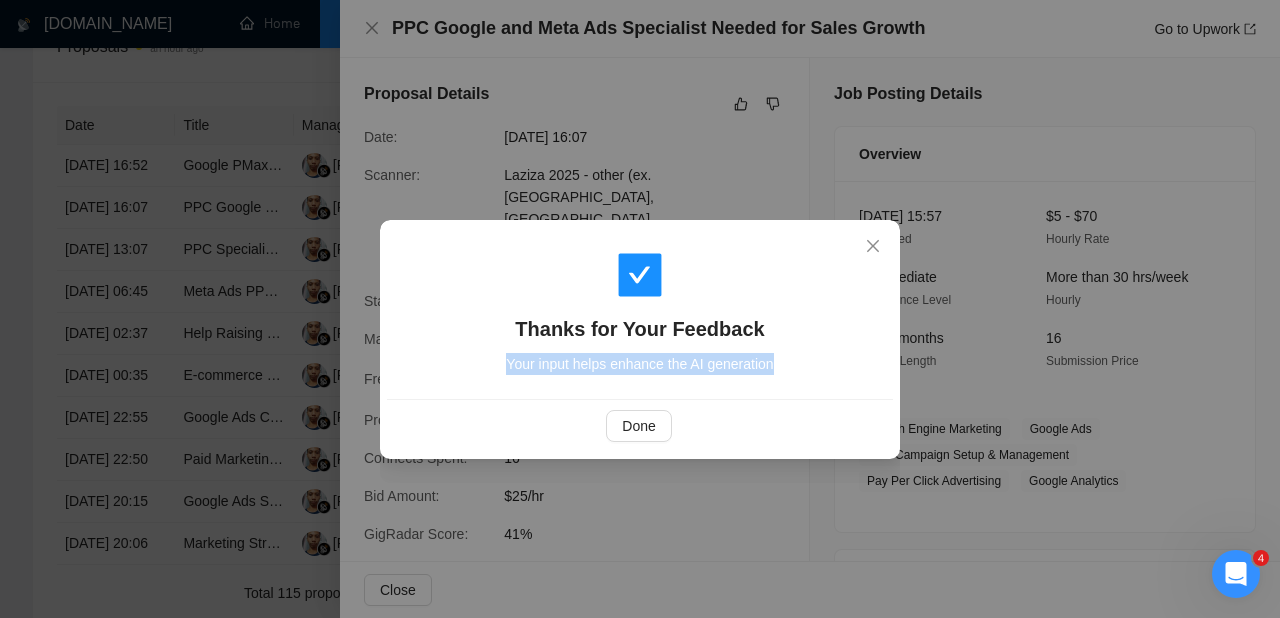 click on "Thanks for Your Feedback Your input helps enhance the AI generation Done" at bounding box center (640, 309) 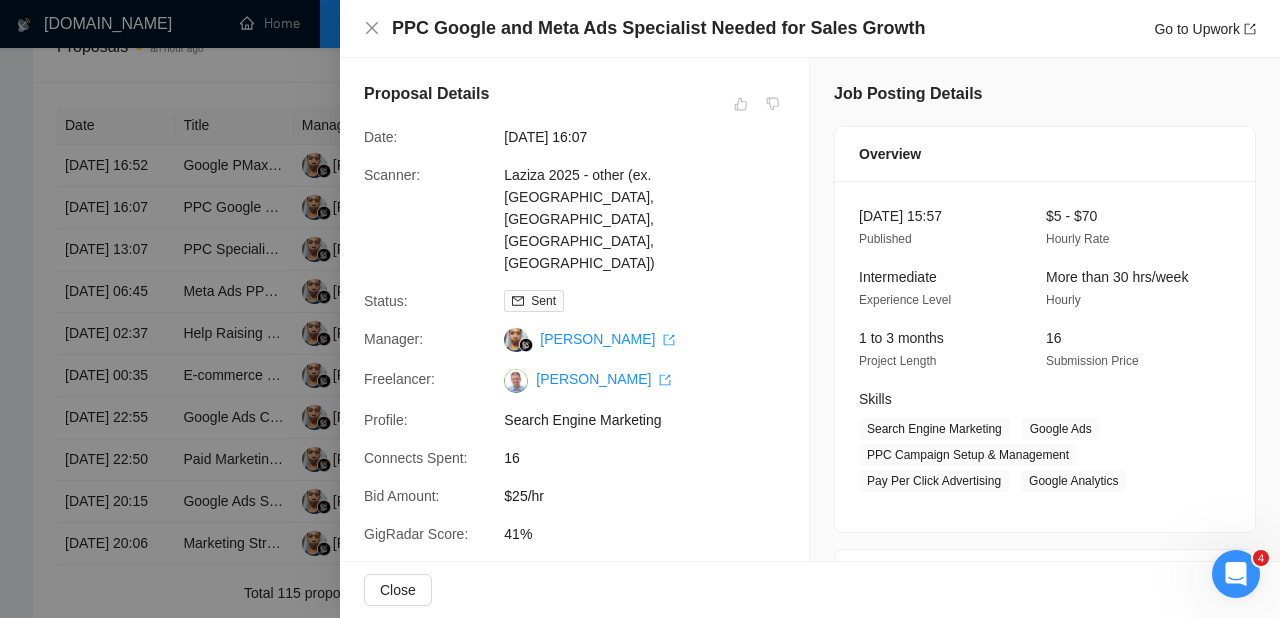 click at bounding box center (640, 309) 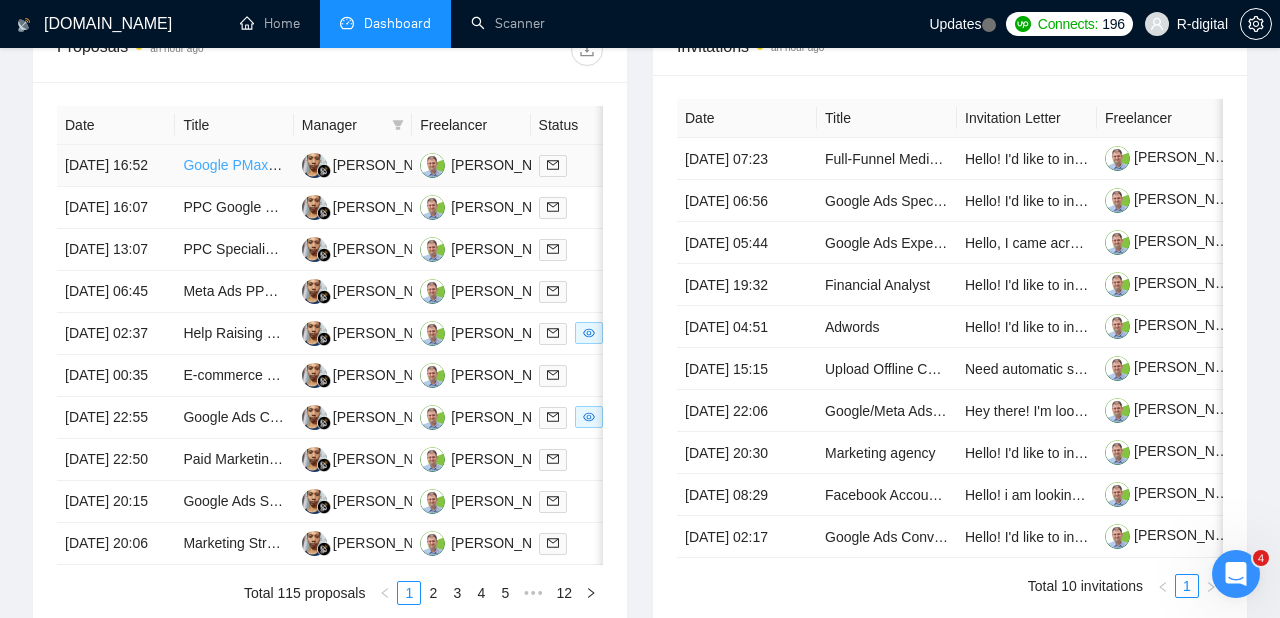 click on "Google PMax and Search Campaign Management Expert Needed" at bounding box center (388, 165) 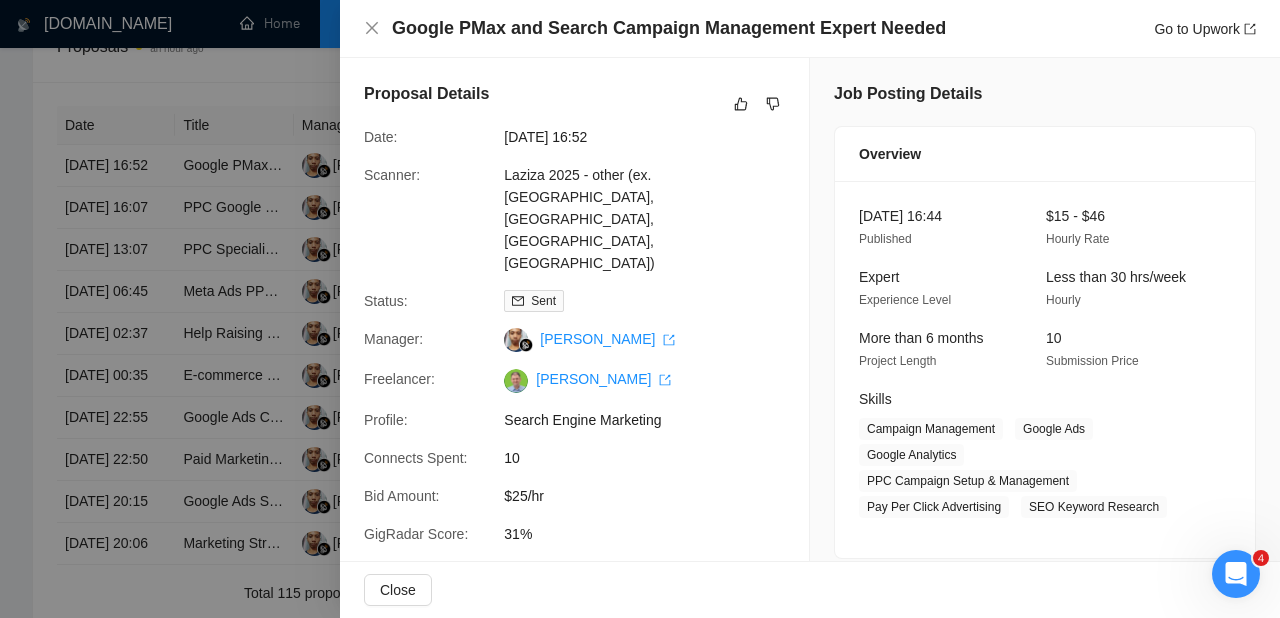 click on "Google PMax and Search Campaign Management Expert Needed" at bounding box center (669, 28) 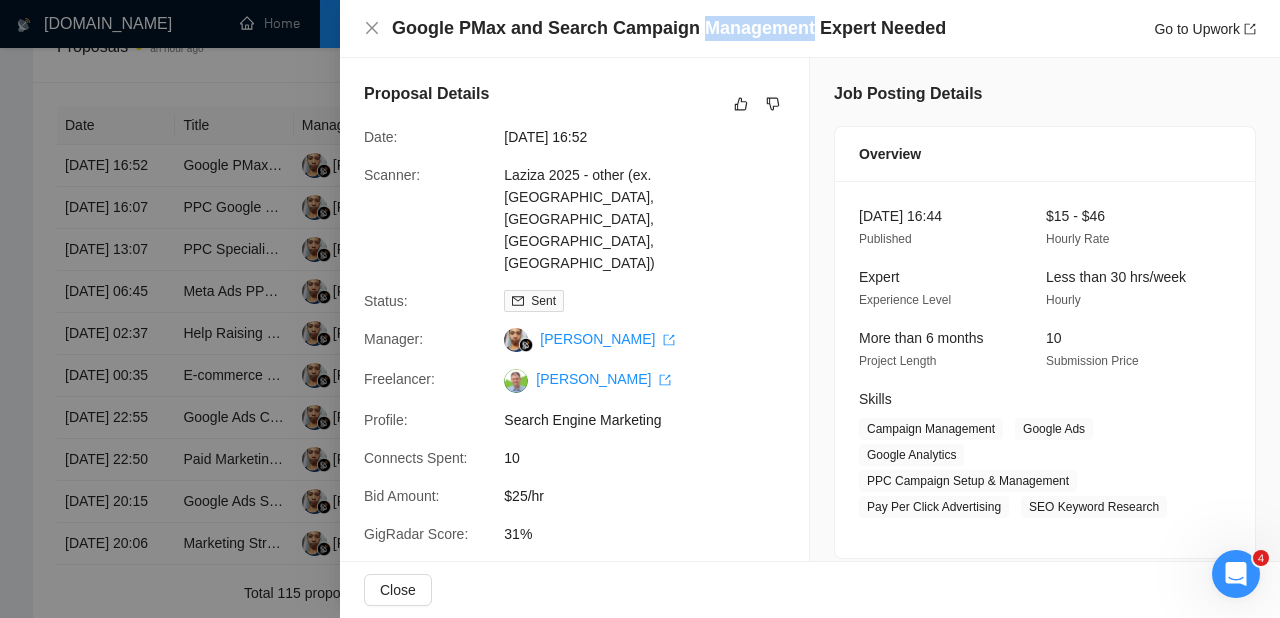 click on "Google PMax and Search Campaign Management Expert Needed" at bounding box center (669, 28) 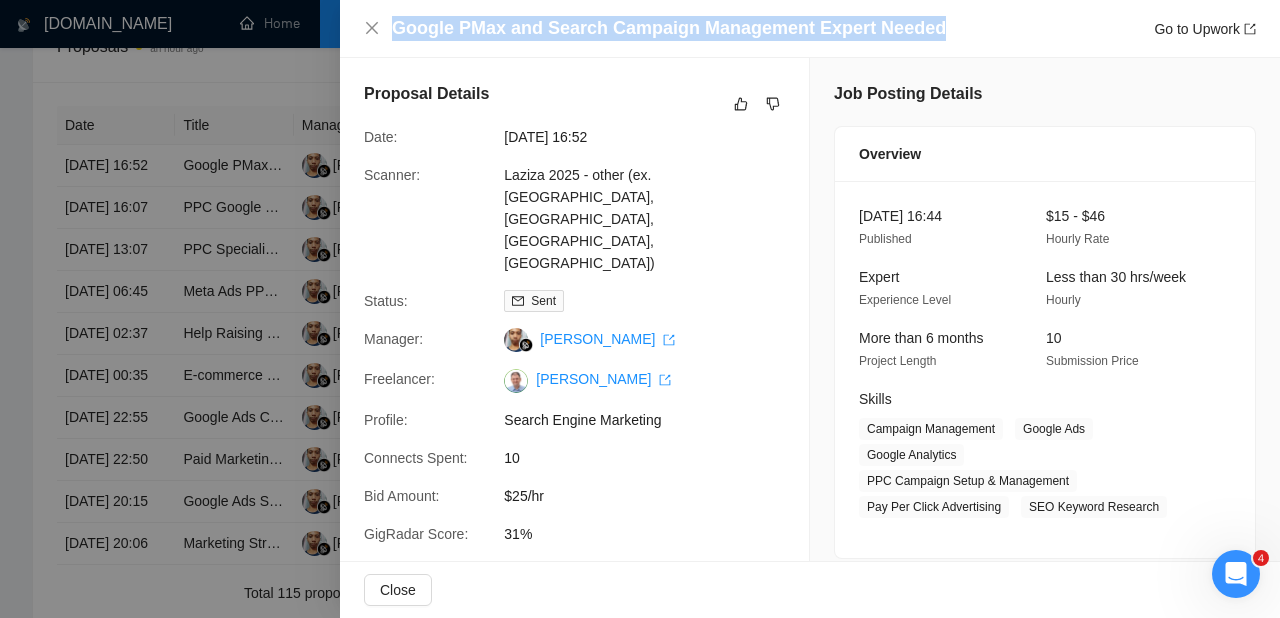 click on "Google PMax and Search Campaign Management Expert Needed" at bounding box center (669, 28) 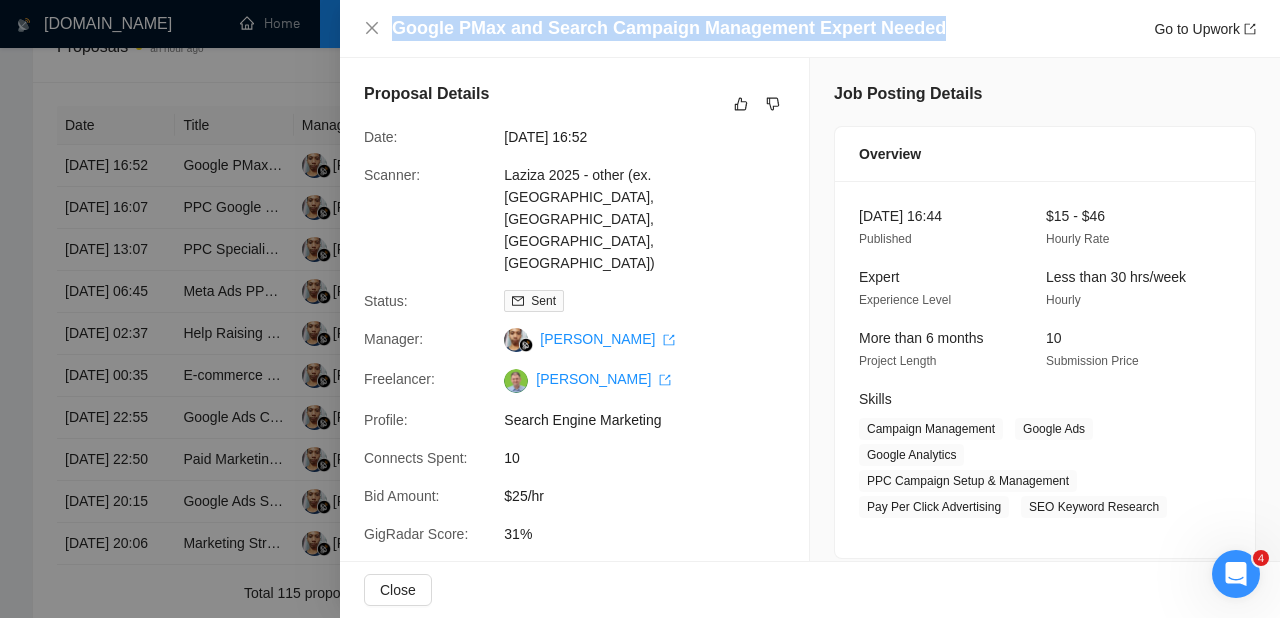 copy on "Google PMax and Search Campaign Management Expert Needed" 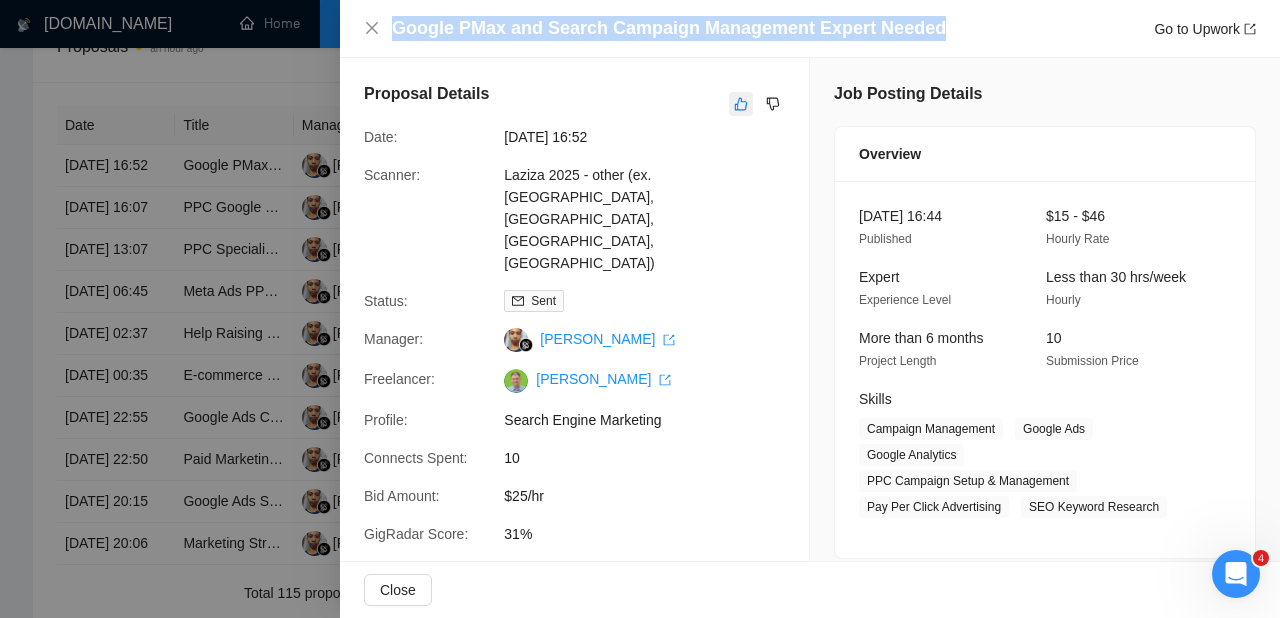 scroll, scrollTop: -1, scrollLeft: 0, axis: vertical 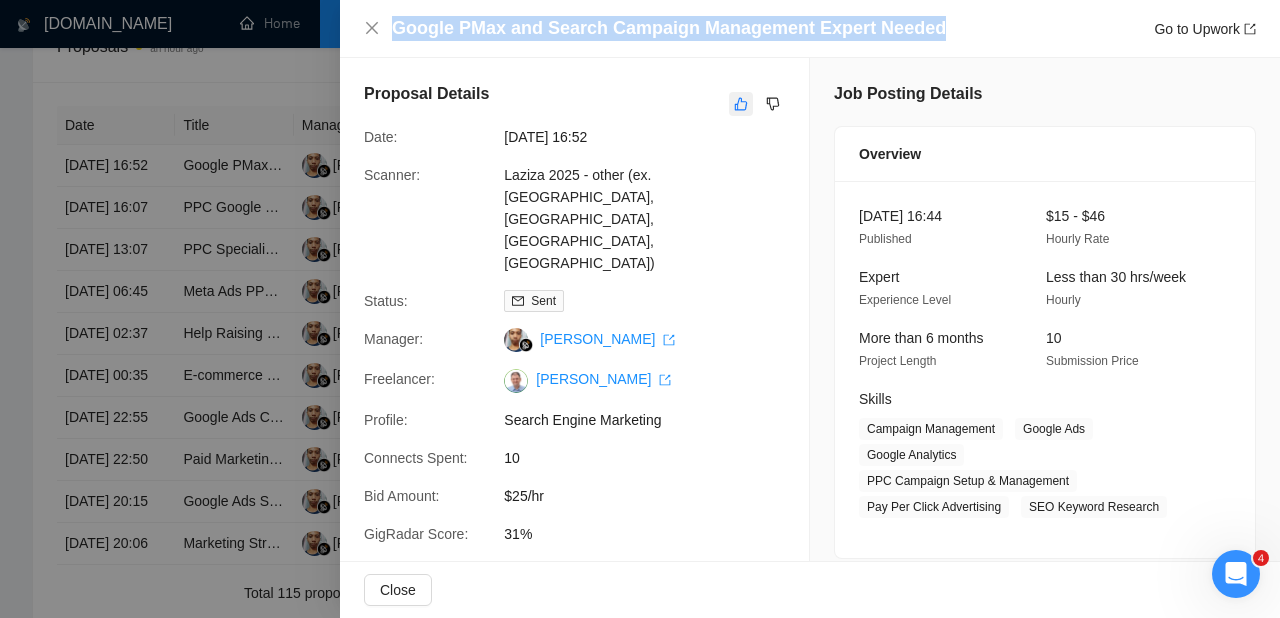 click at bounding box center [741, 104] 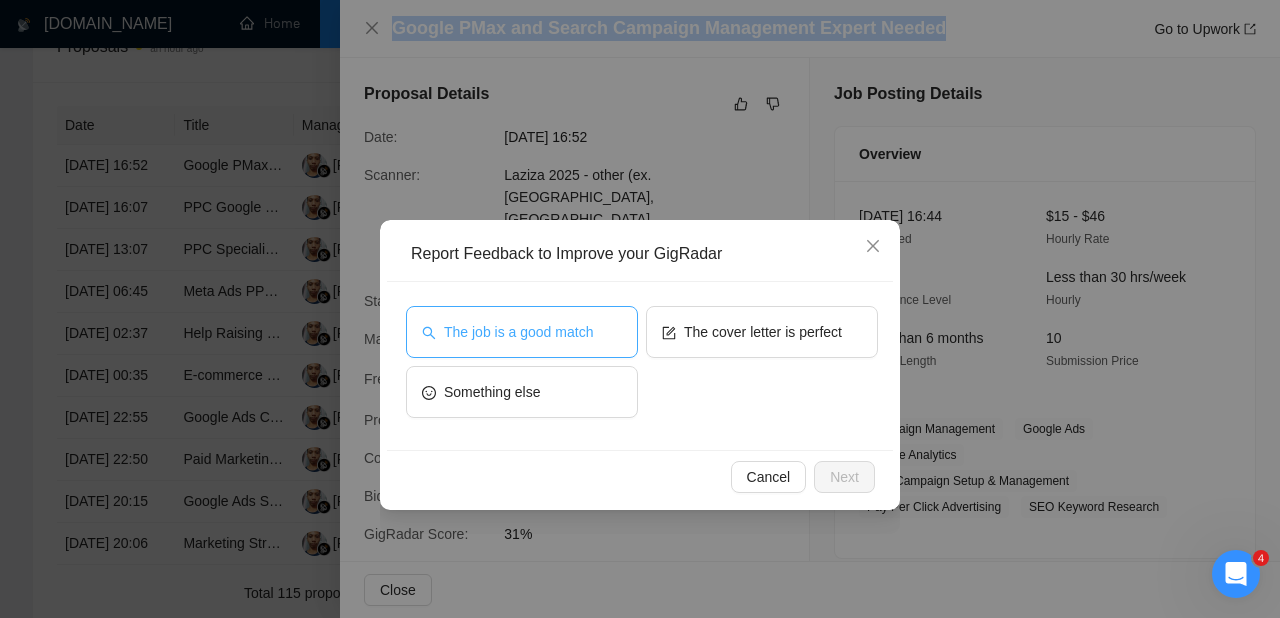 click on "The job is a good match" at bounding box center (518, 332) 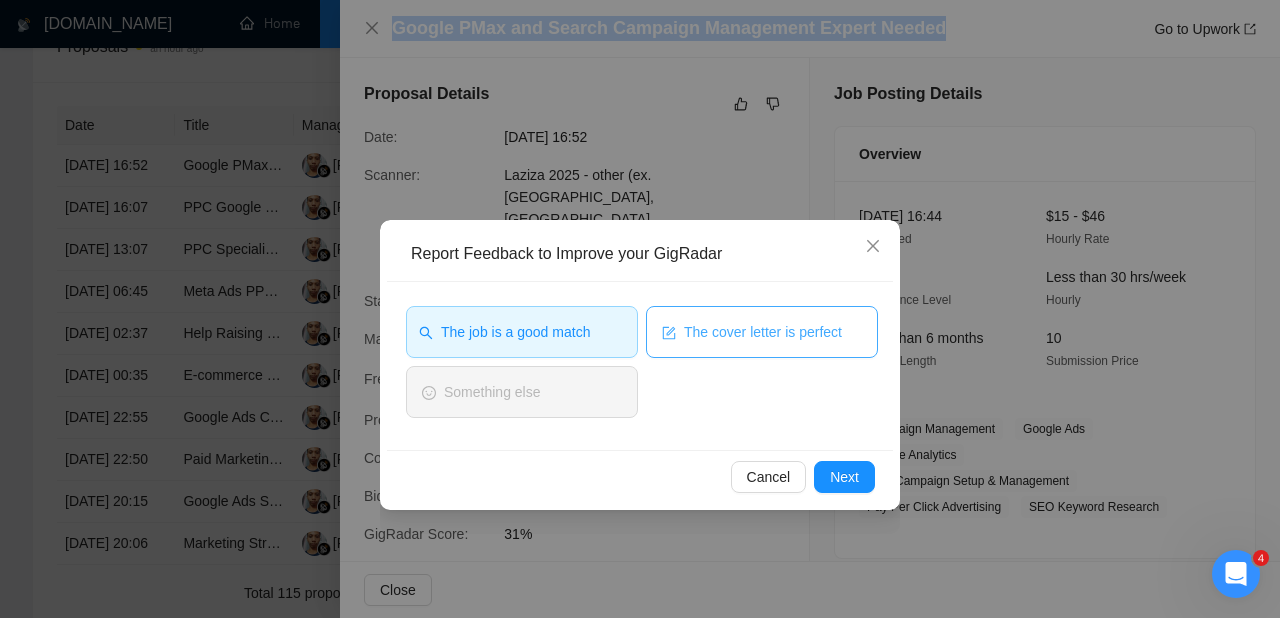 click on "The cover letter is perfect" at bounding box center [762, 332] 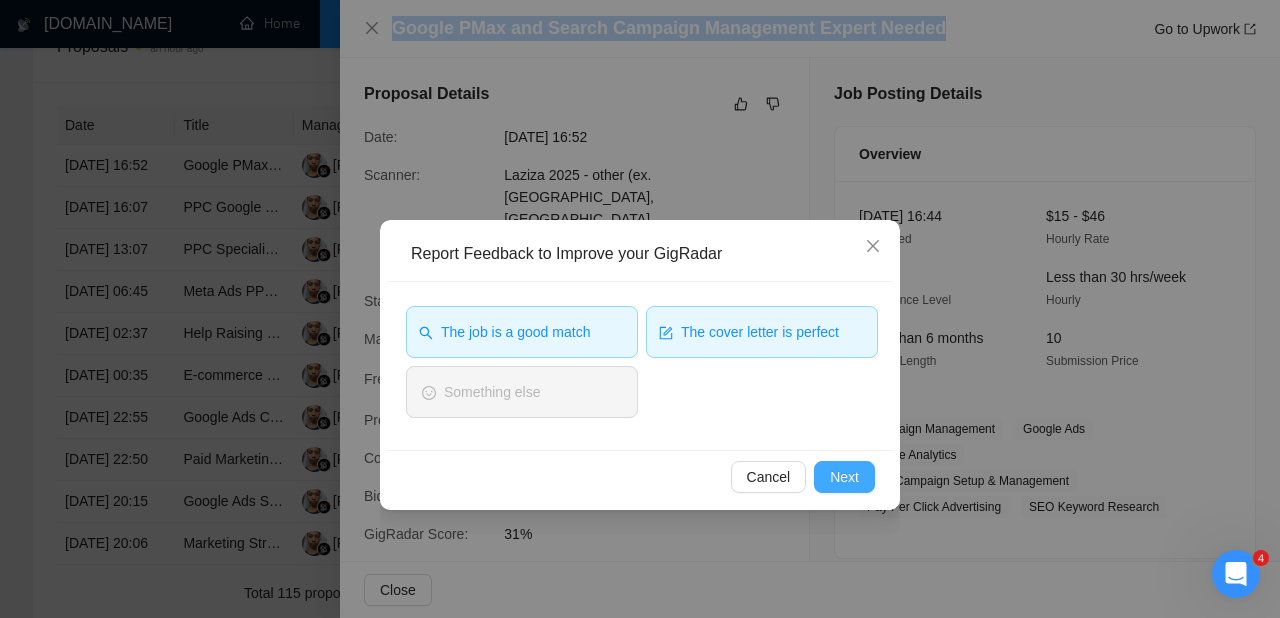 click on "Next" at bounding box center [844, 477] 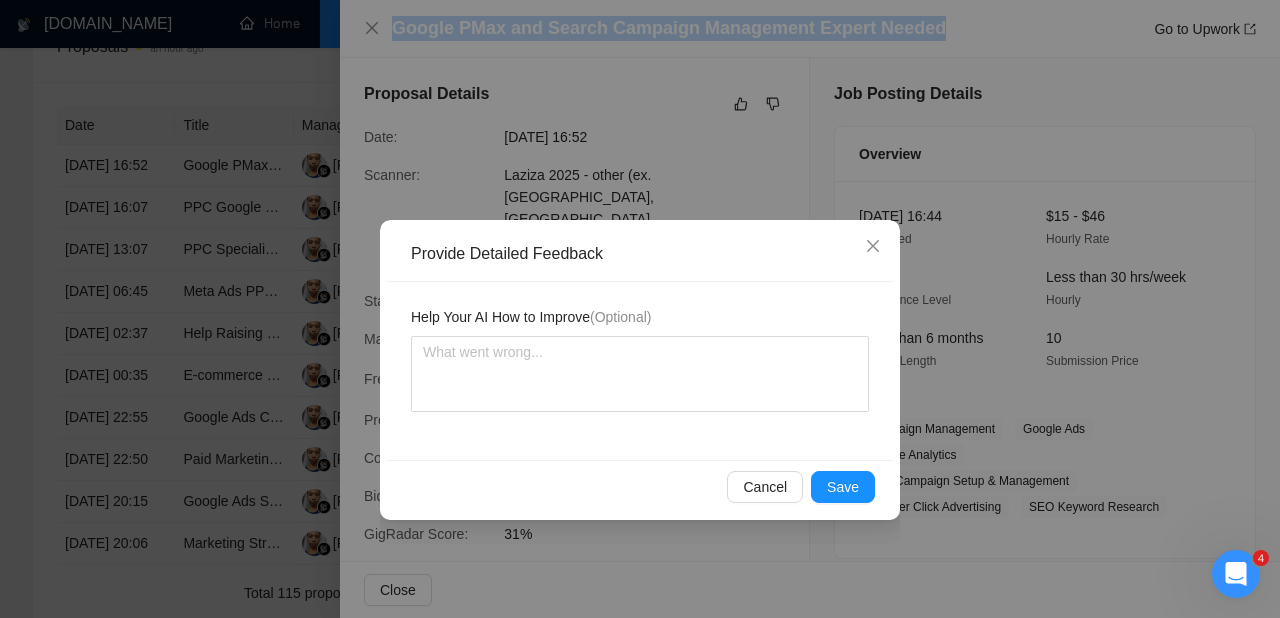 type 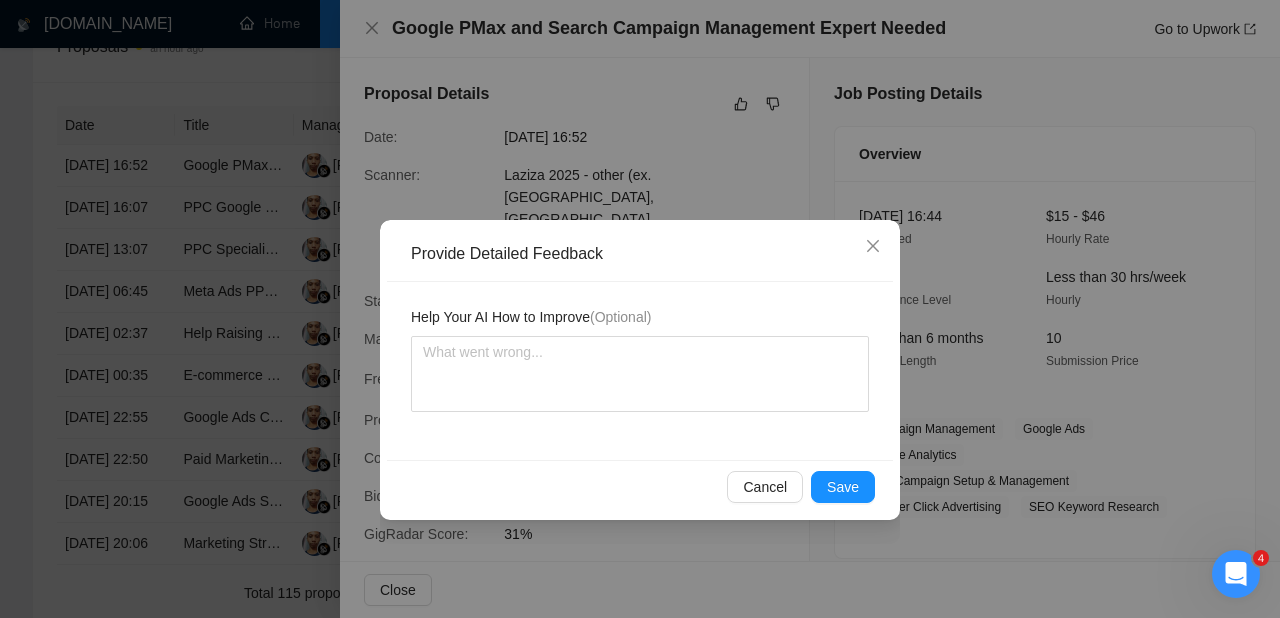 click on "Provide Detailed Feedback Help Your AI How to Improve  (Optional) Cancel Save" at bounding box center [640, 309] 